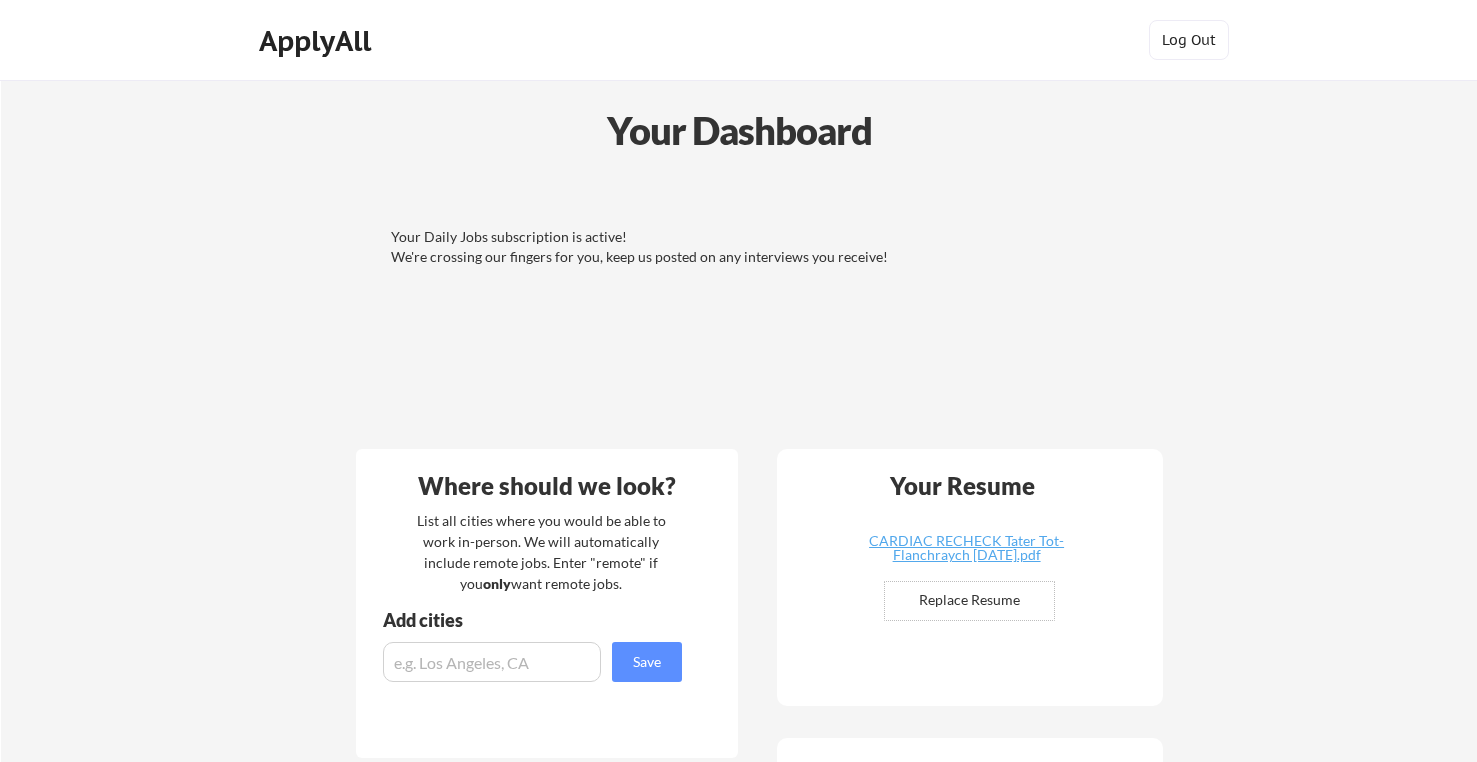 scroll, scrollTop: 0, scrollLeft: 0, axis: both 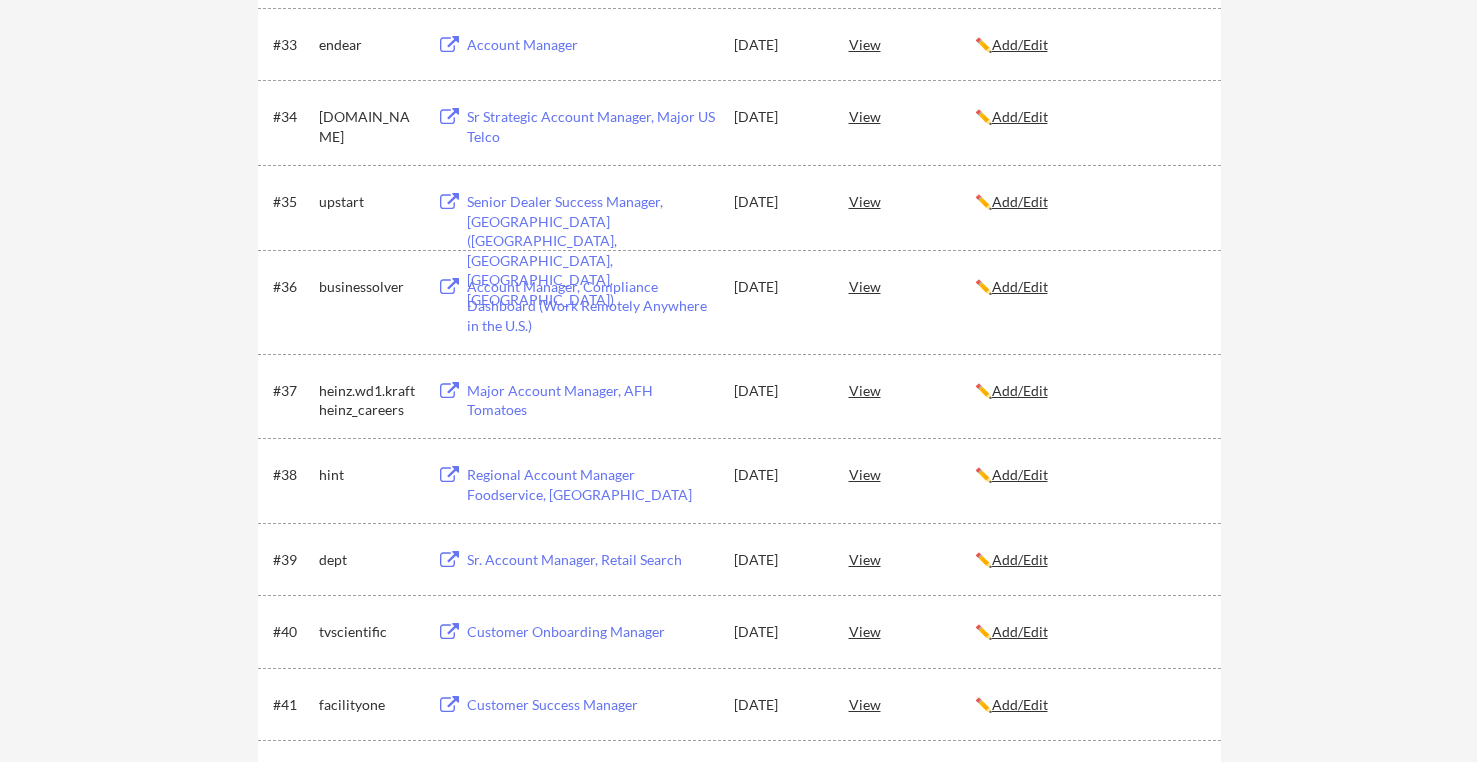 click on "View" at bounding box center [912, 390] 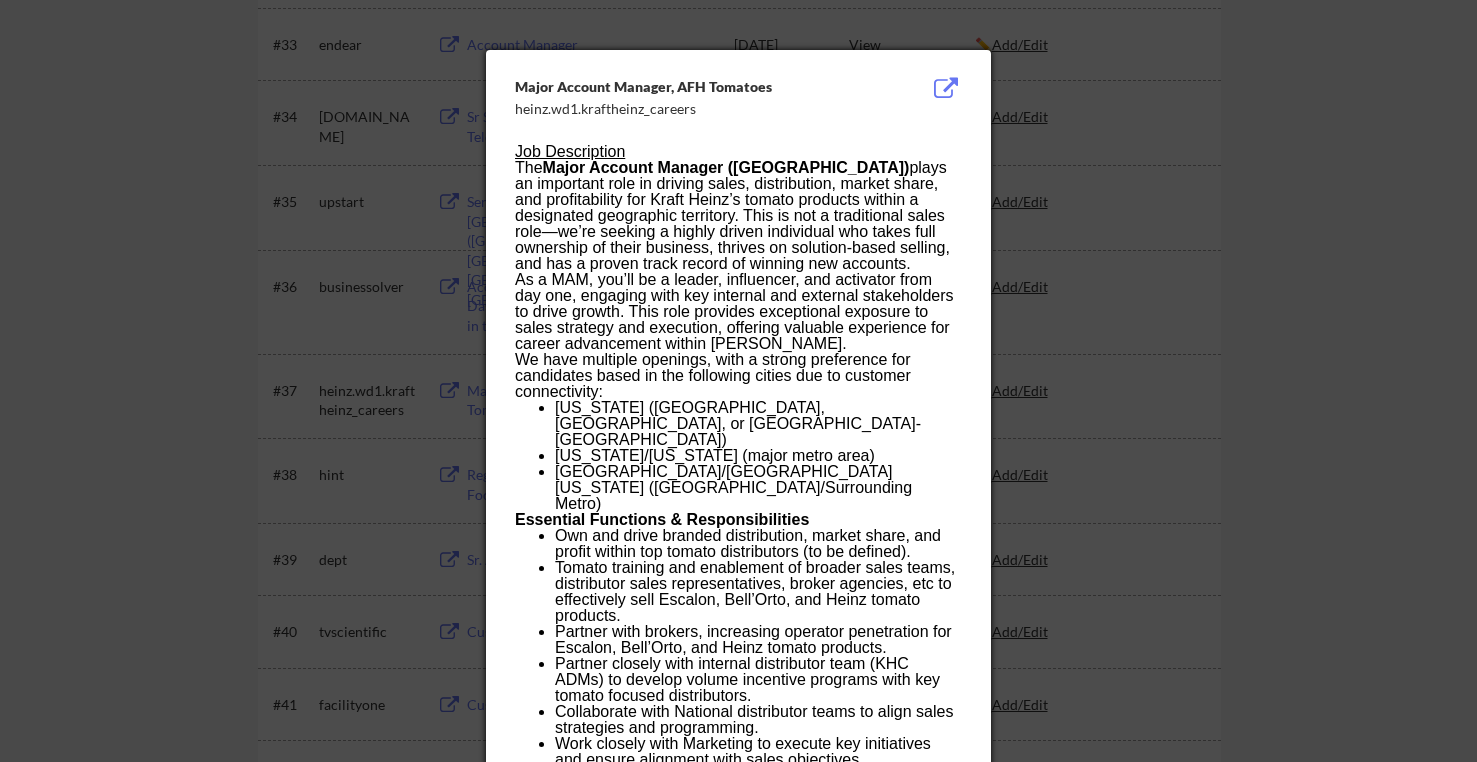 click on "We have multiple openings, with a strong preference for candidates based in the following cities due to customer connectivity:" at bounding box center (738, 376) 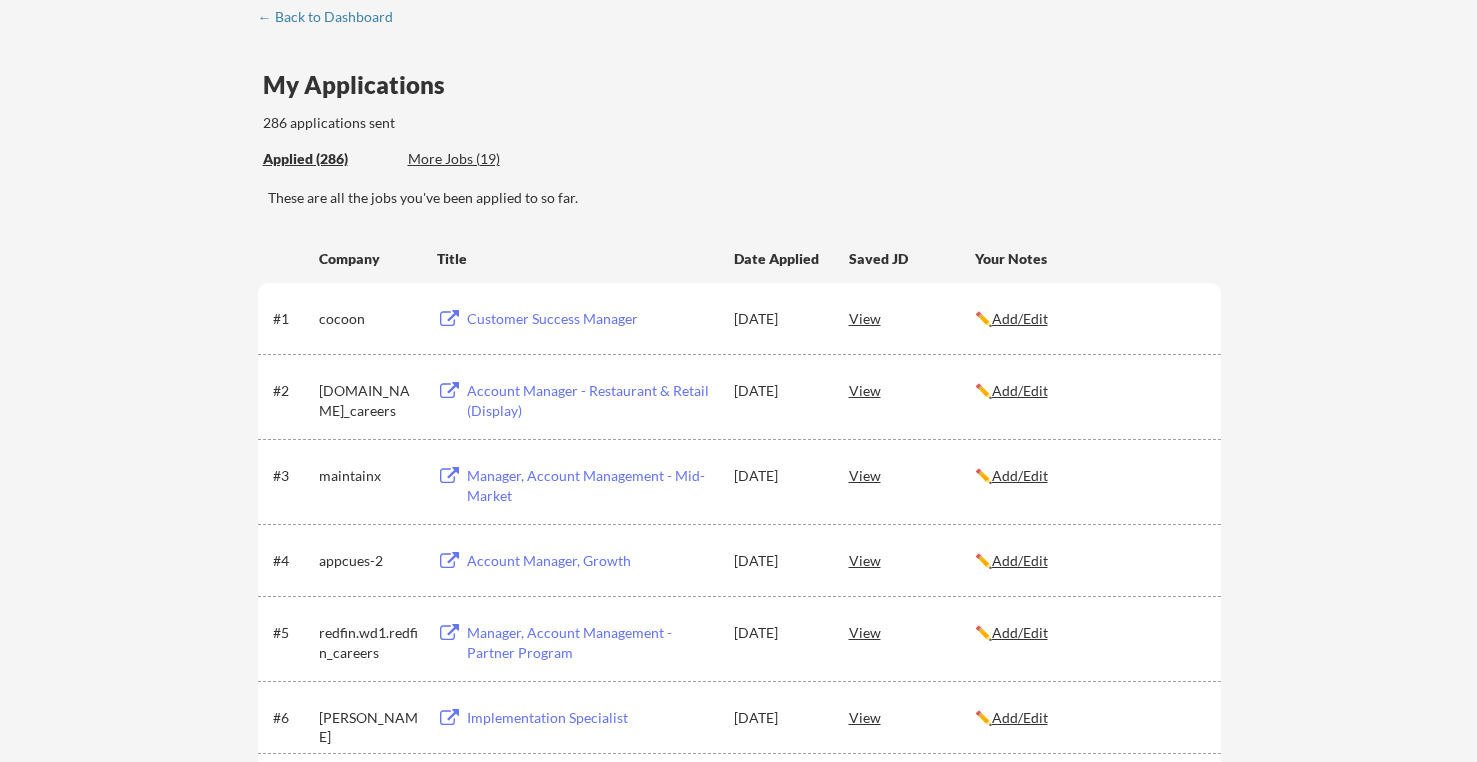 scroll, scrollTop: 0, scrollLeft: 0, axis: both 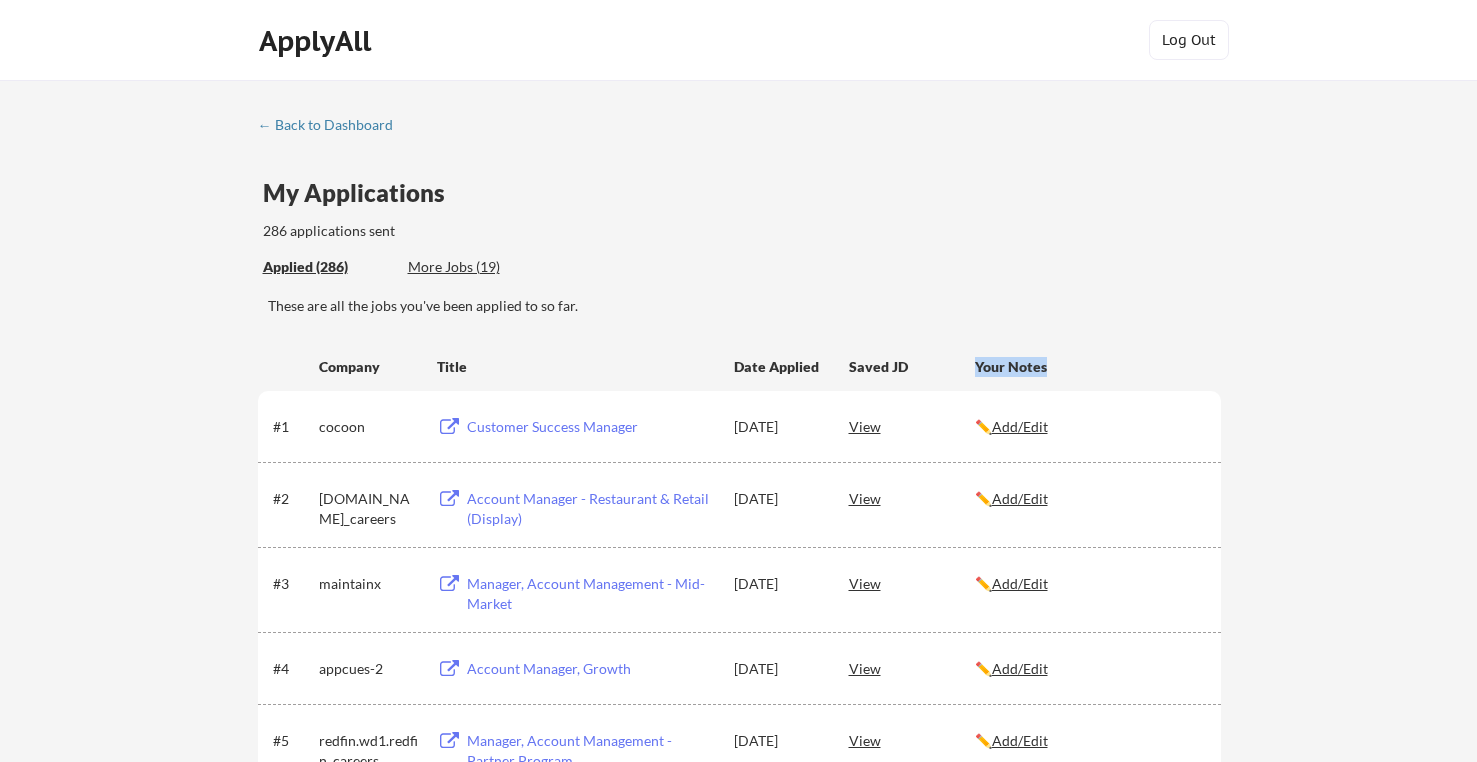 drag, startPoint x: 991, startPoint y: 352, endPoint x: 1070, endPoint y: 363, distance: 79.762146 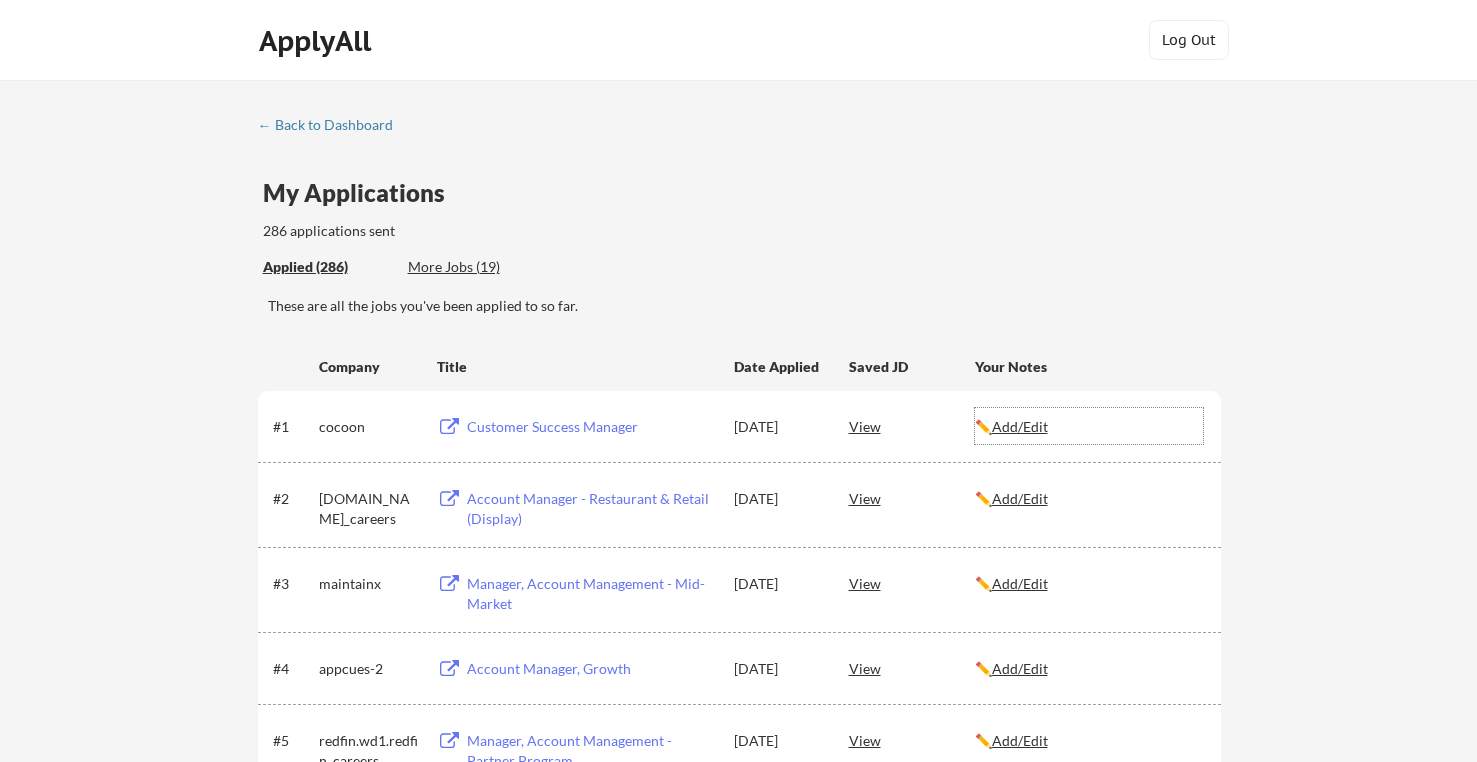 click on "Add/Edit" at bounding box center (1020, 426) 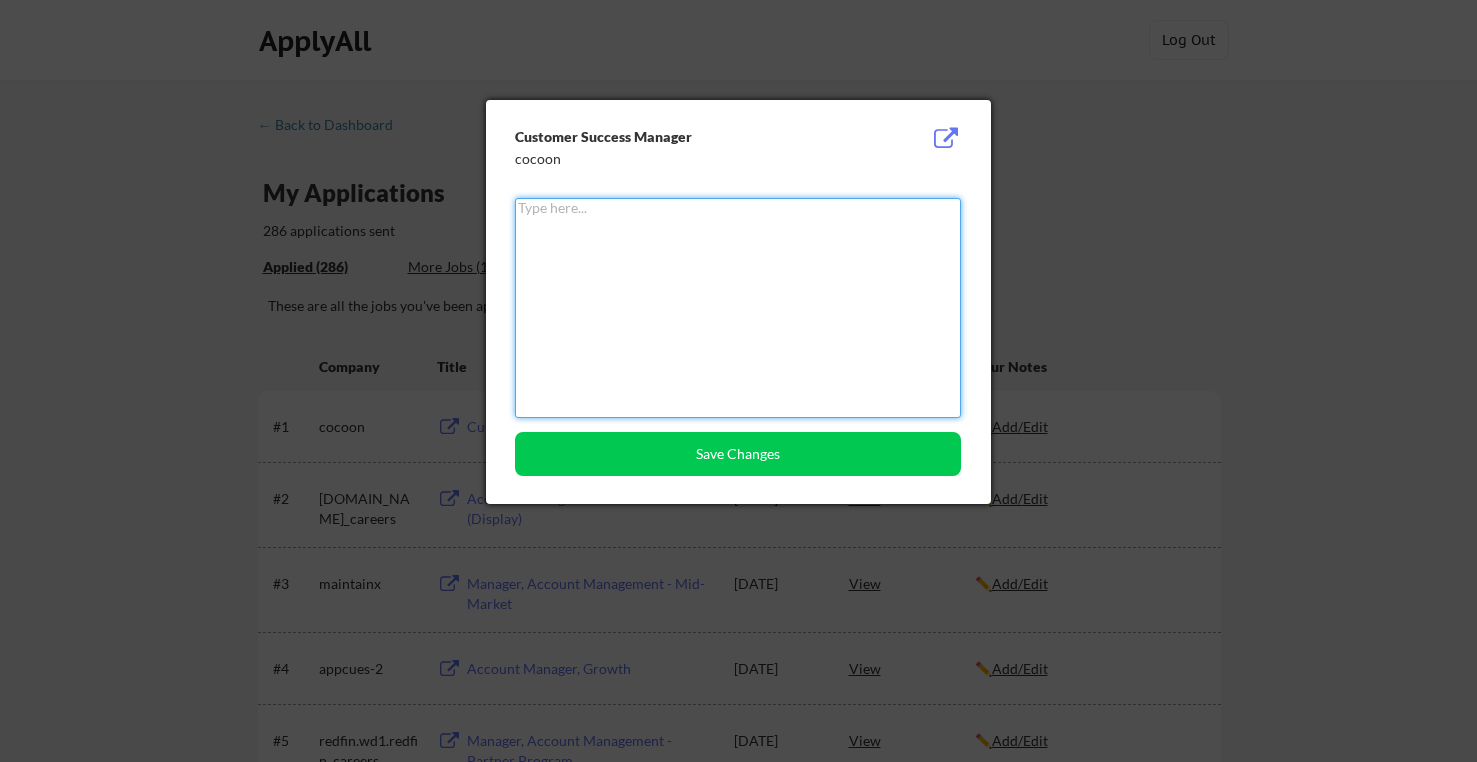 click at bounding box center (738, 308) 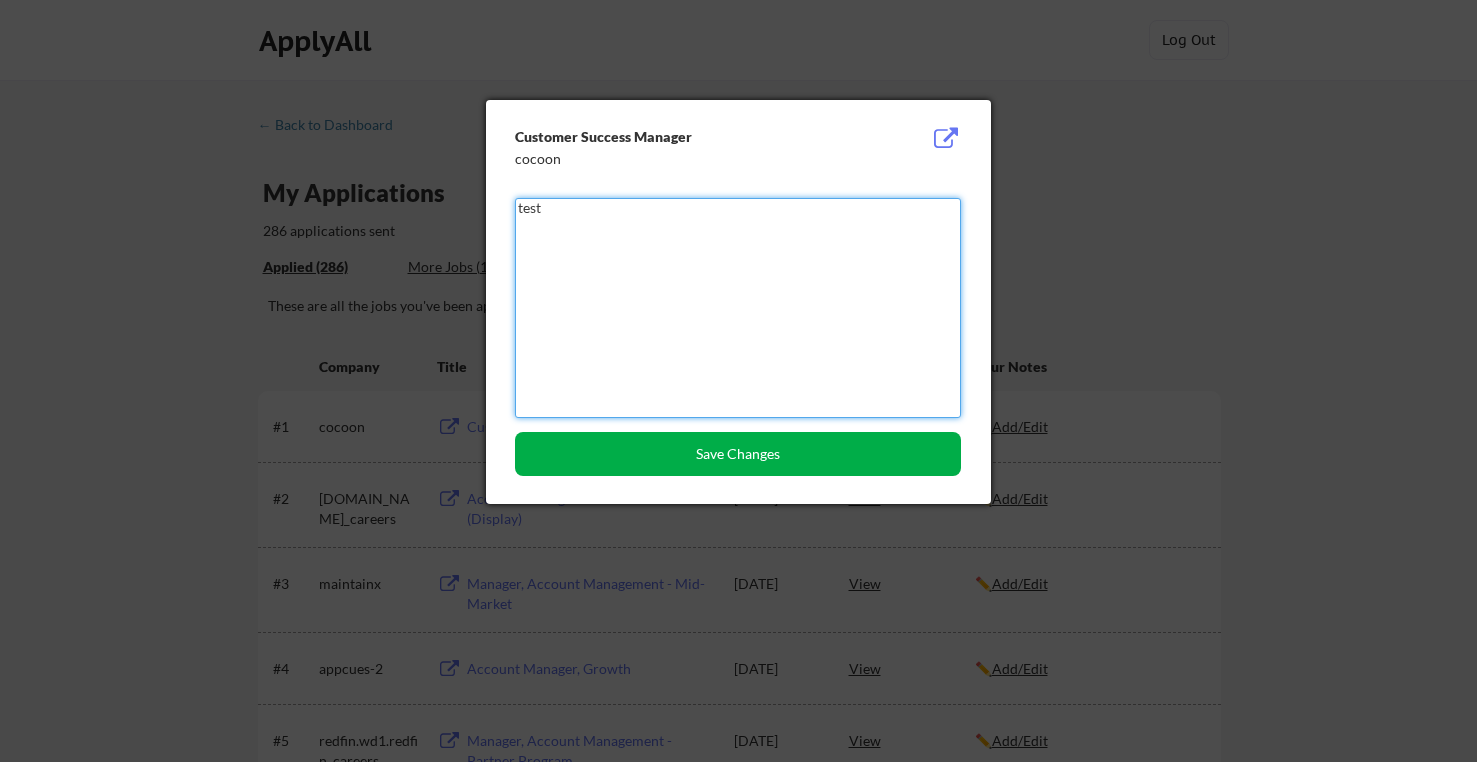 type on "test" 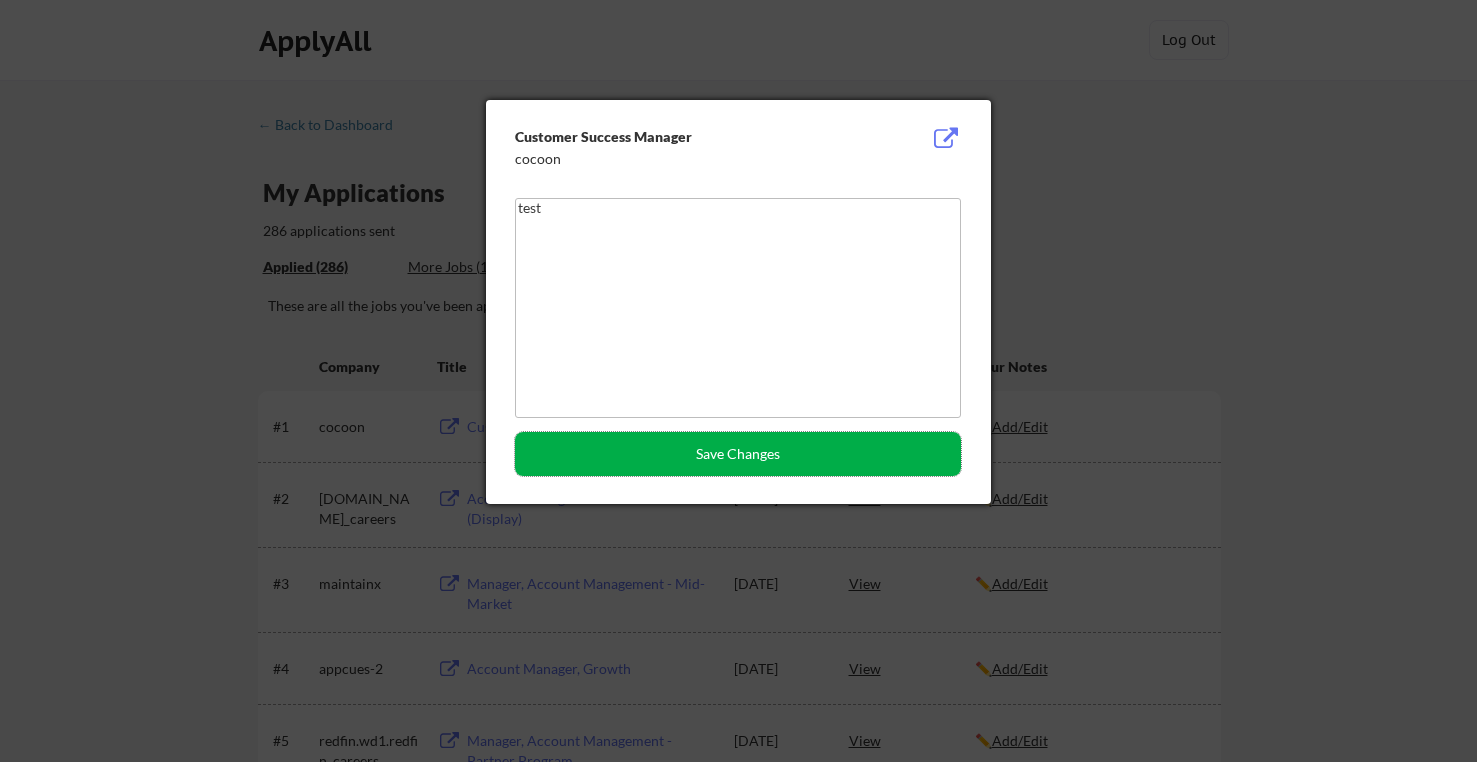 click on "Save Changes" at bounding box center [738, 454] 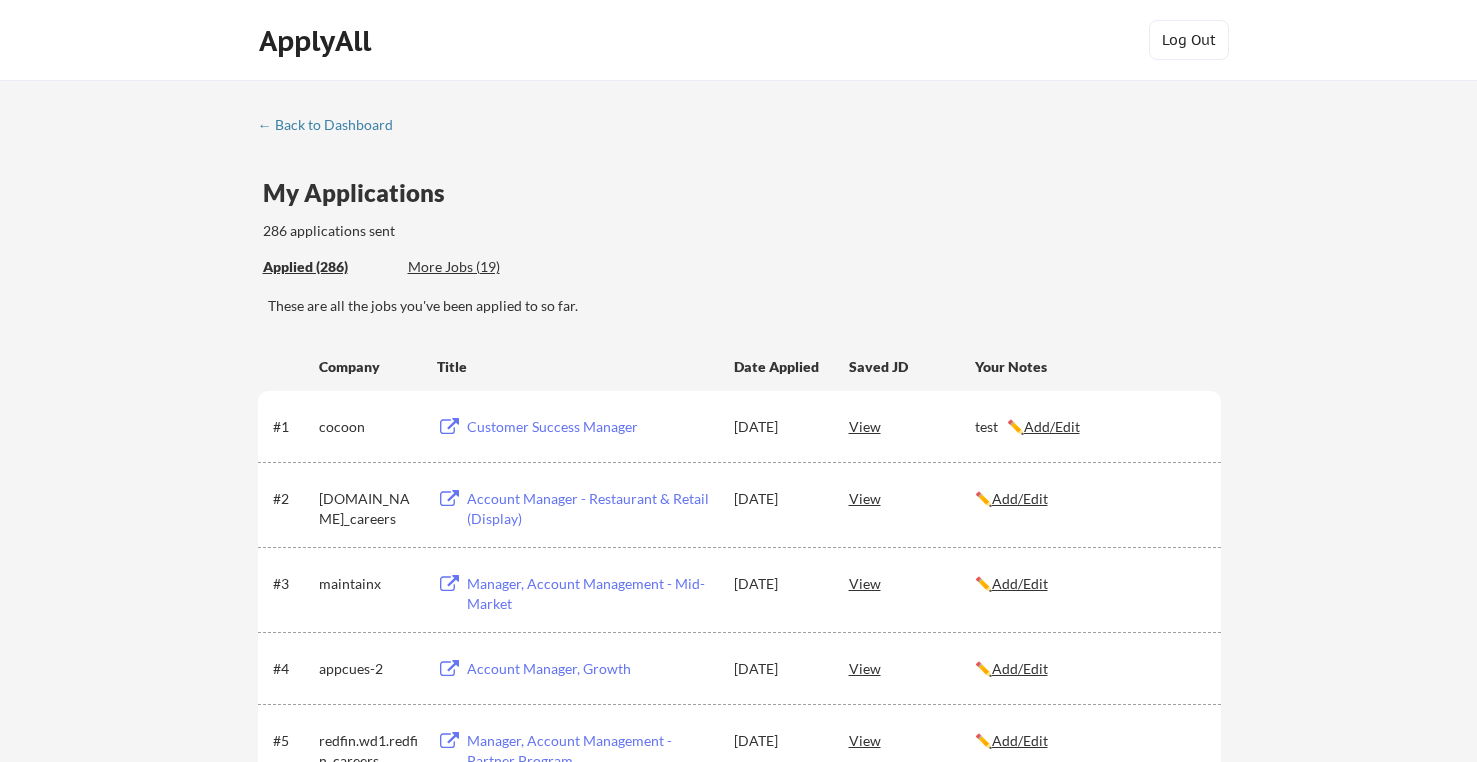 click on "Add/Edit" at bounding box center [1052, 426] 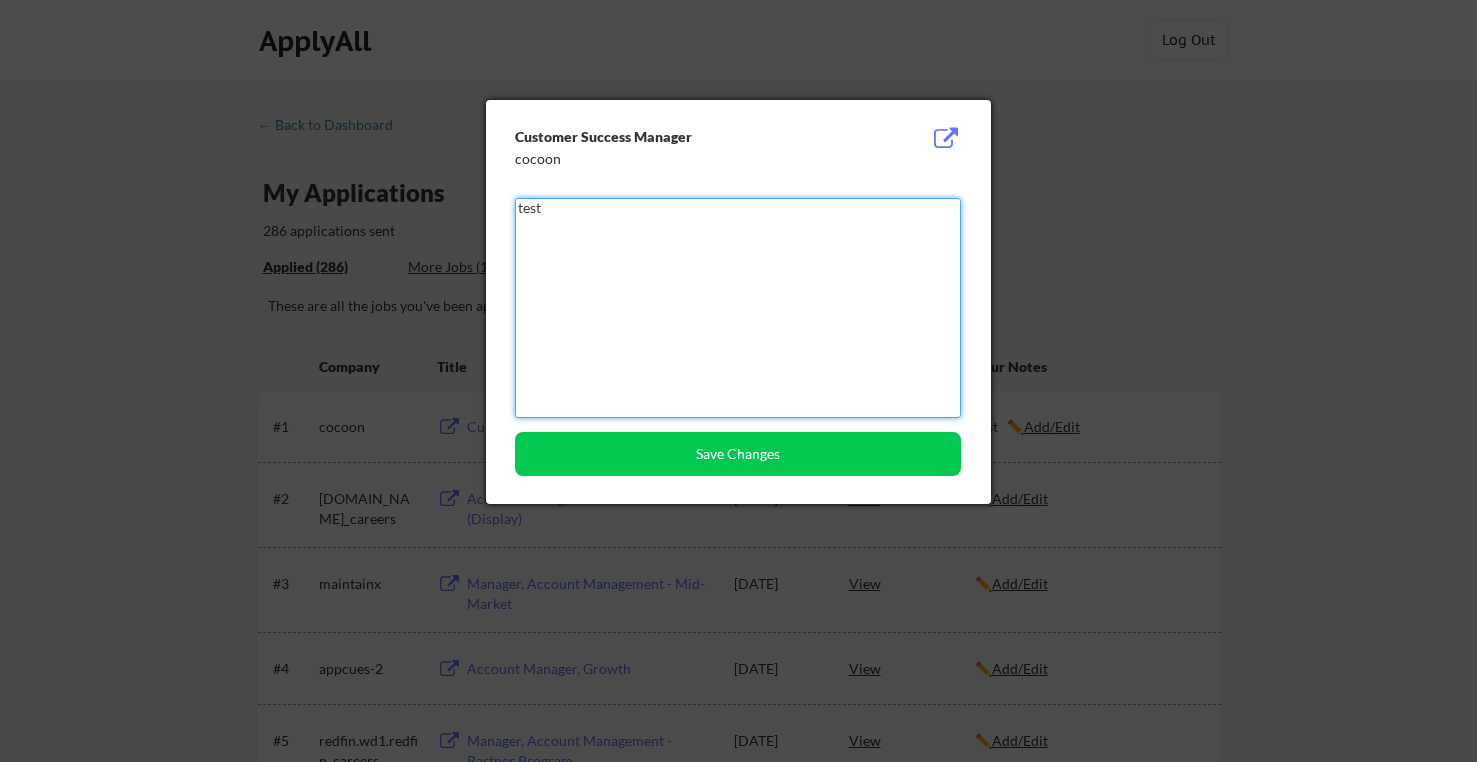 click on "test" at bounding box center (738, 308) 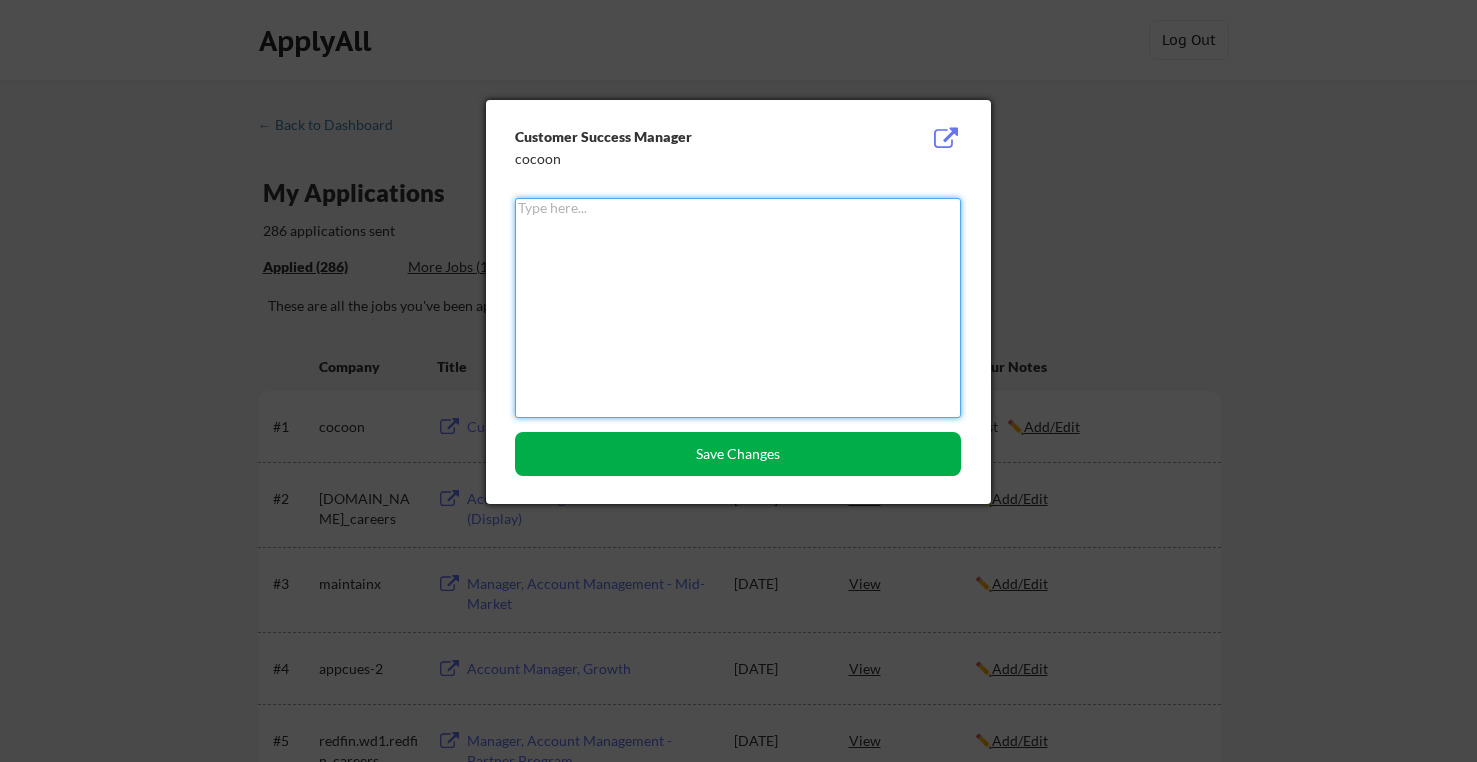 type 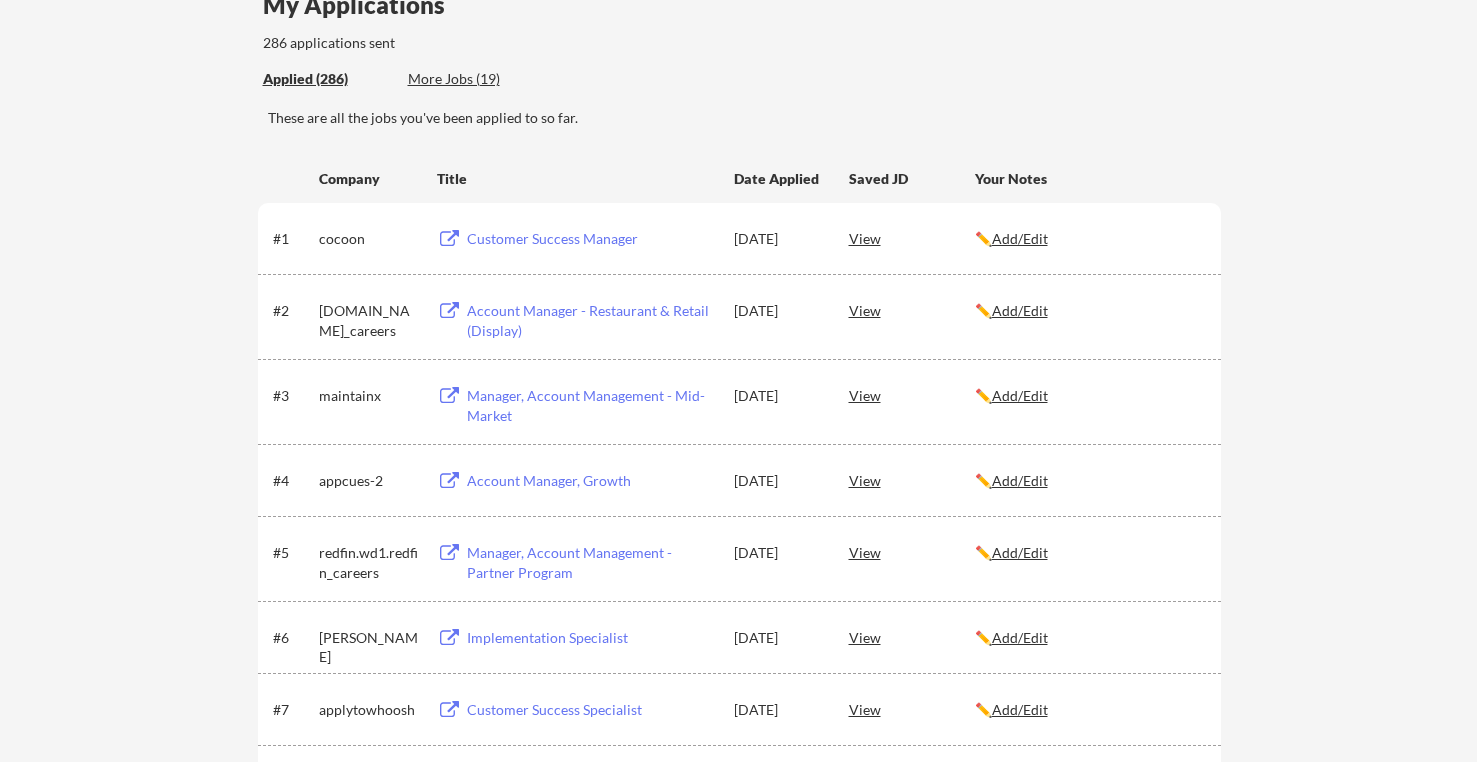 scroll, scrollTop: 271, scrollLeft: 0, axis: vertical 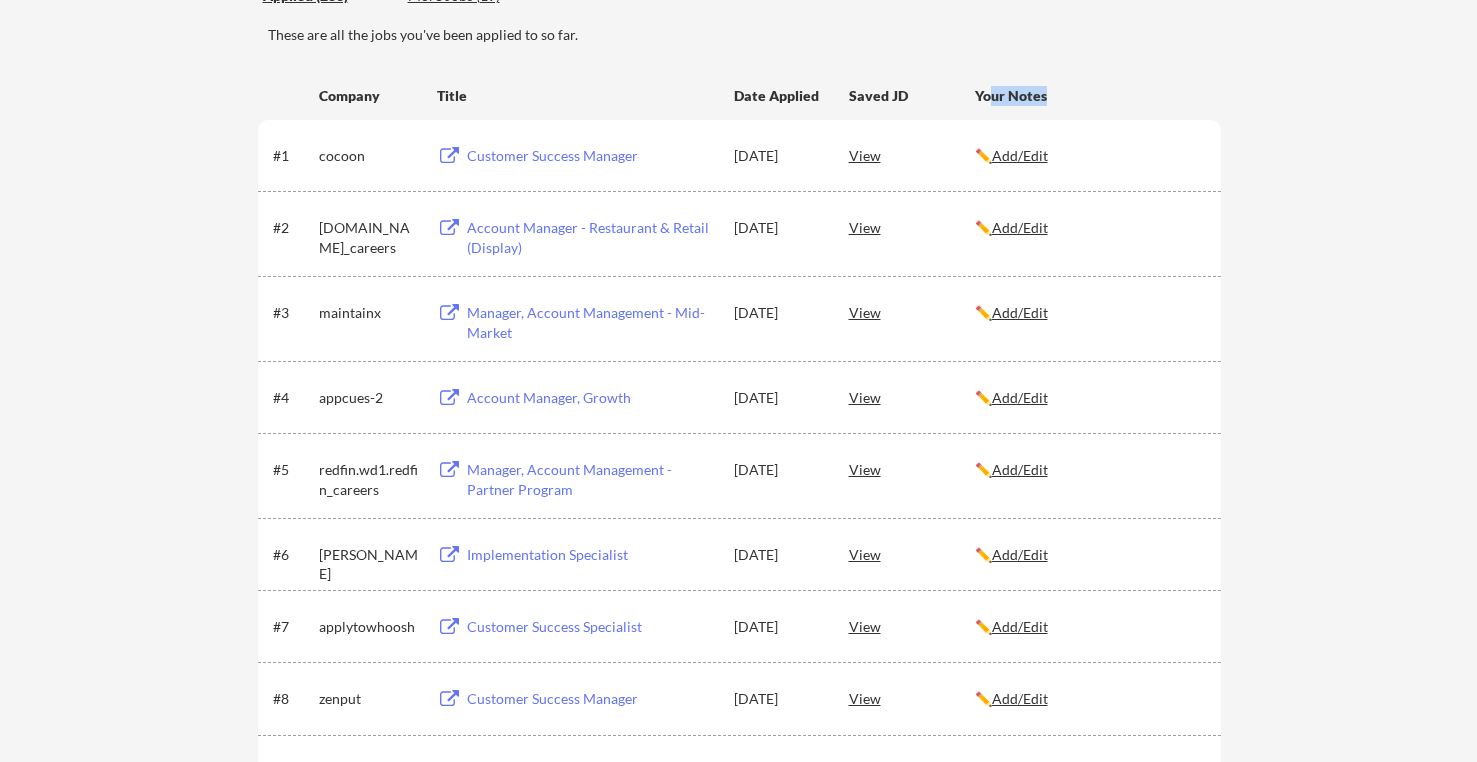 drag, startPoint x: 995, startPoint y: 92, endPoint x: 1052, endPoint y: 98, distance: 57.31492 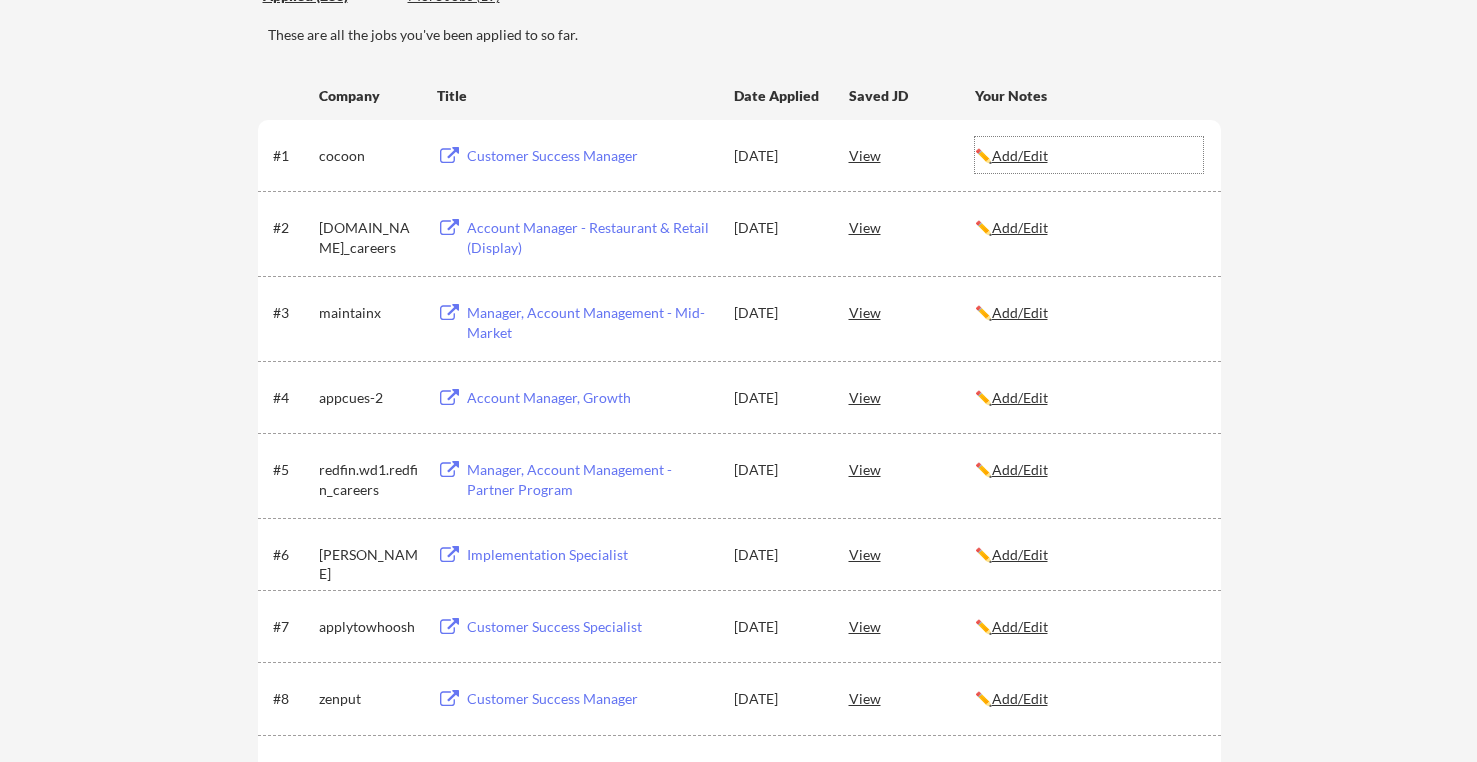click on "Add/Edit" at bounding box center [1020, 155] 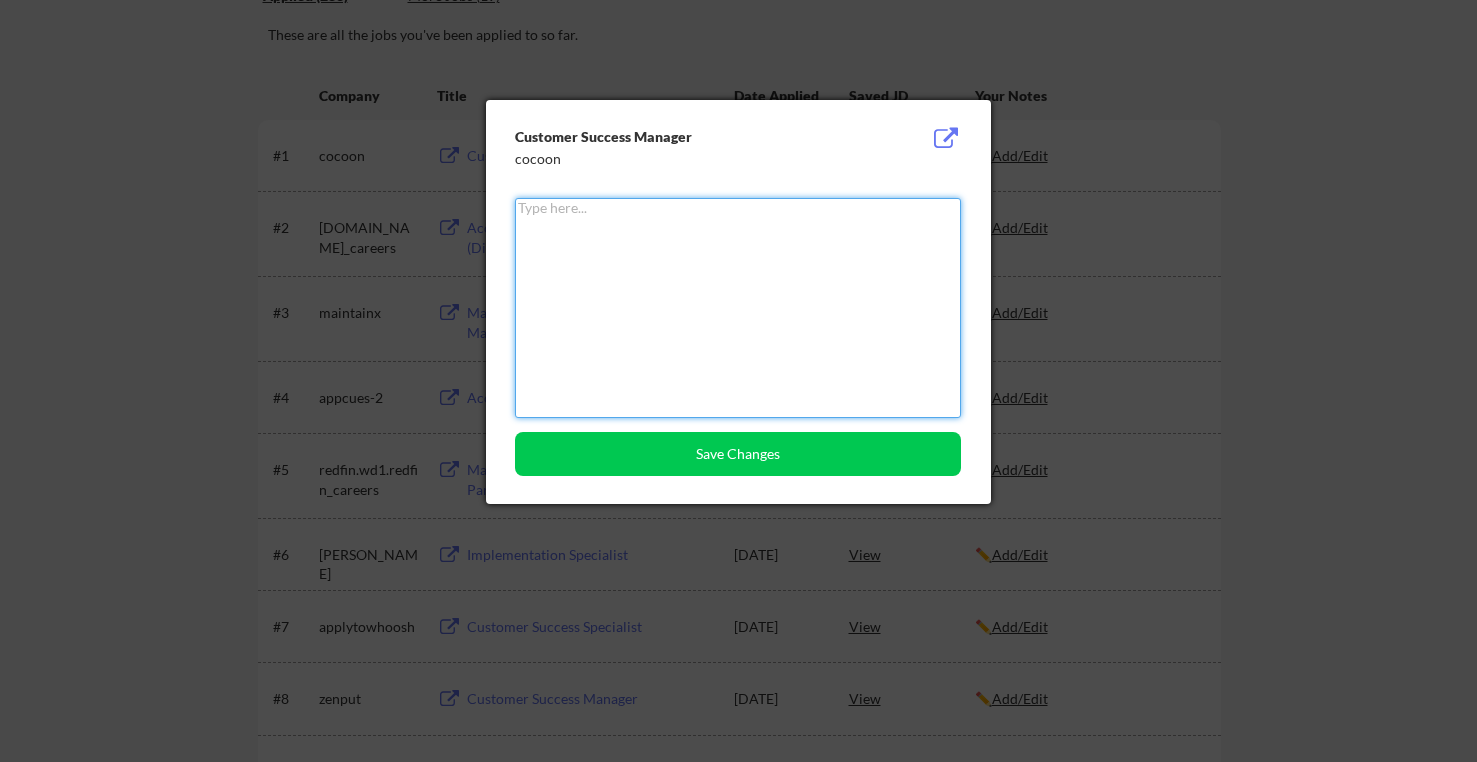 click at bounding box center (738, 308) 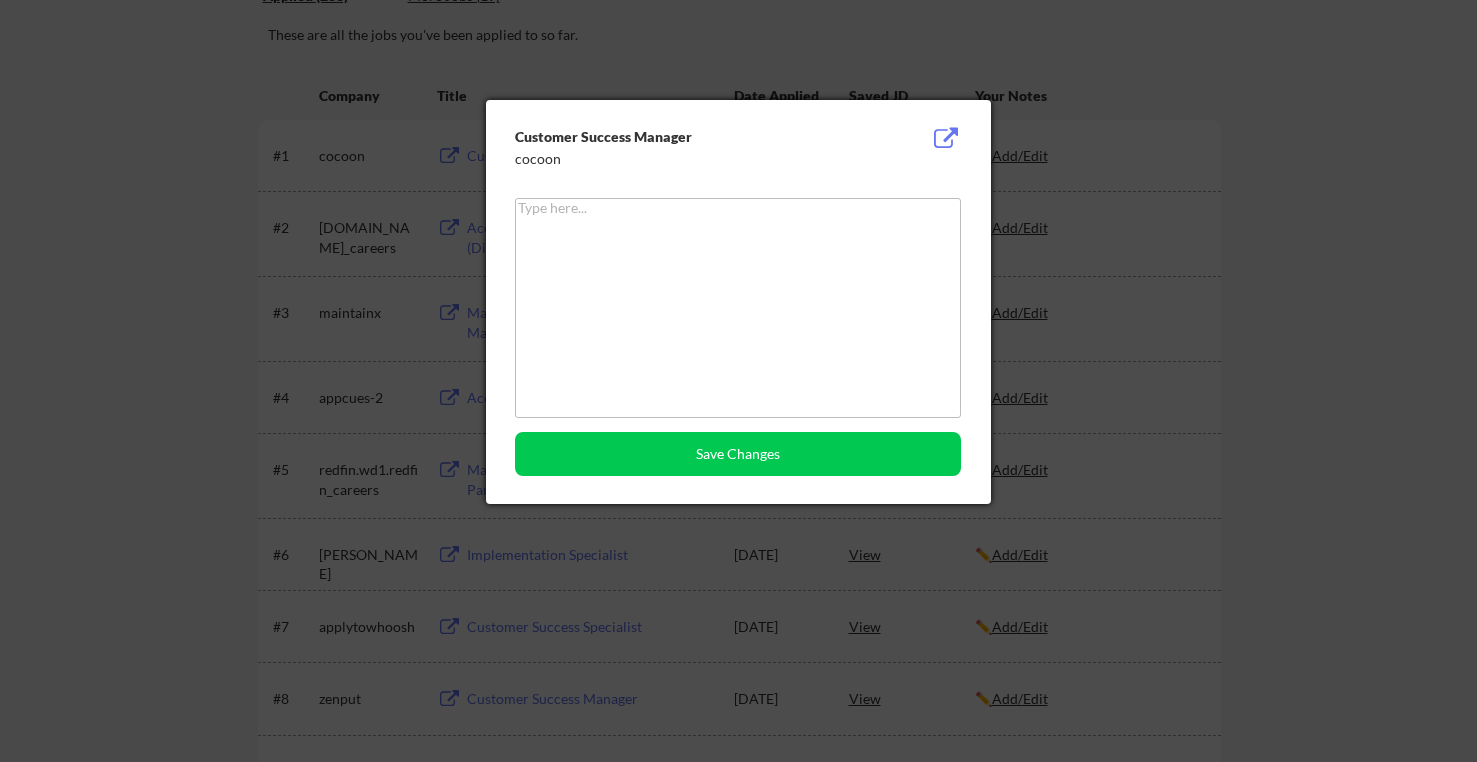 click at bounding box center [738, 381] 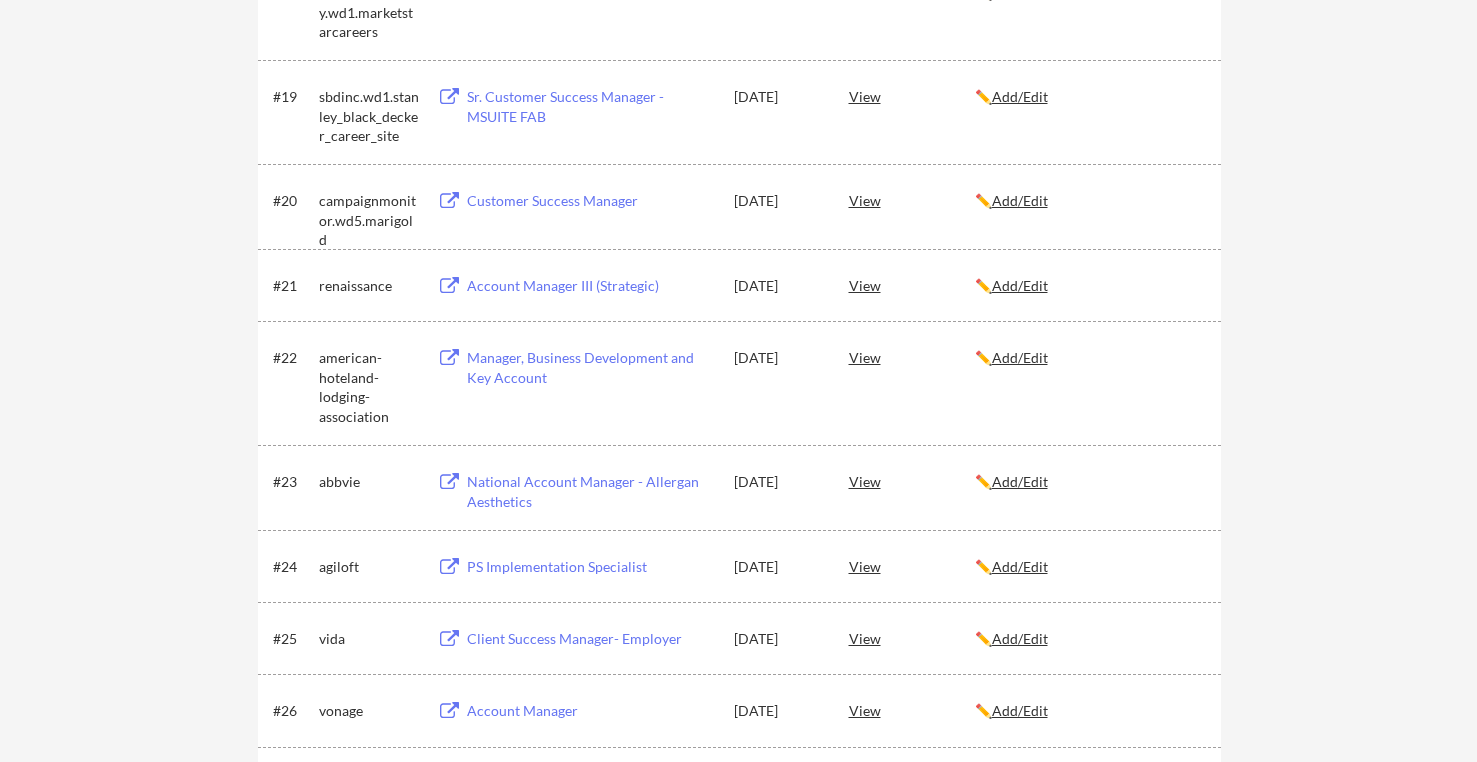 scroll, scrollTop: 1748, scrollLeft: 0, axis: vertical 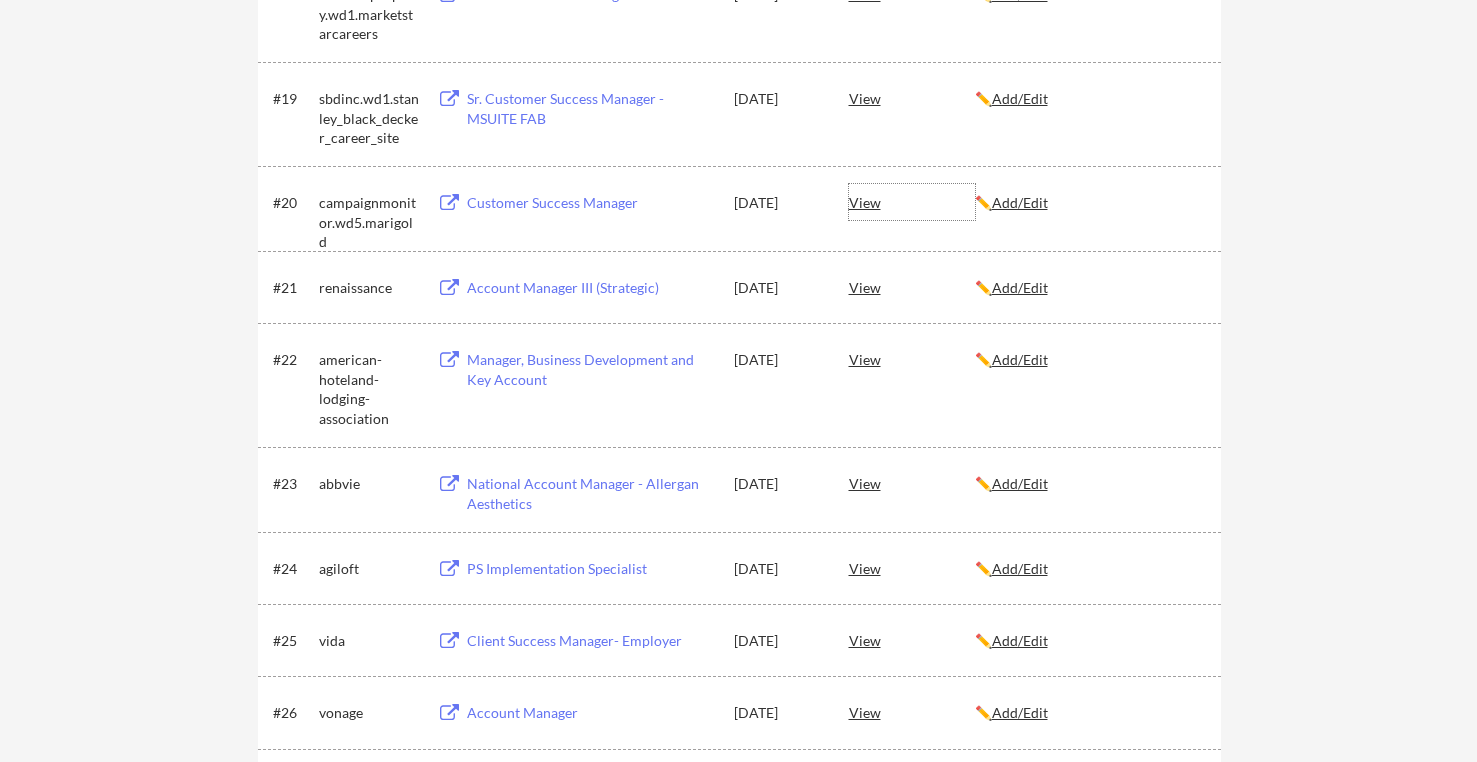 click on "View" at bounding box center (912, 202) 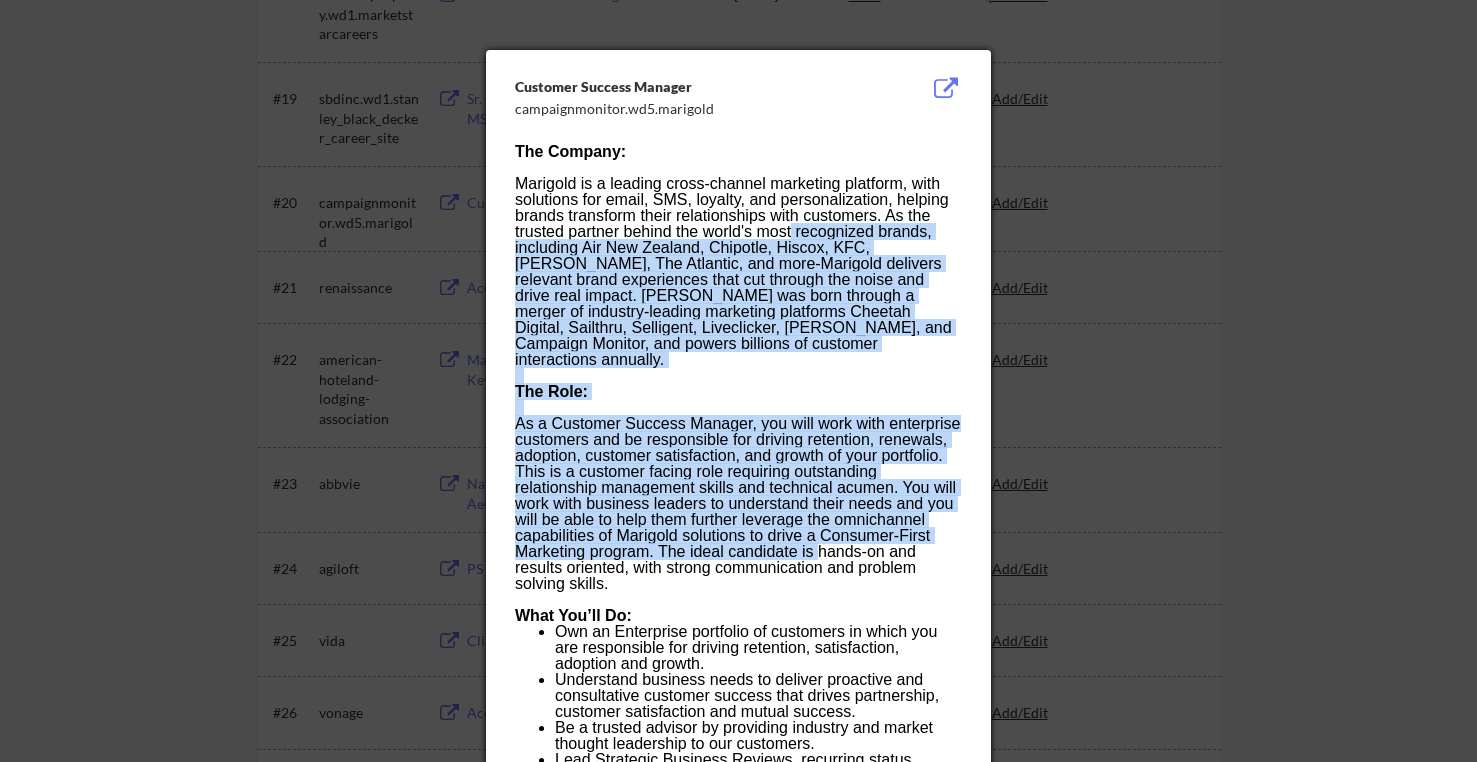 drag, startPoint x: 804, startPoint y: 328, endPoint x: 819, endPoint y: 542, distance: 214.52505 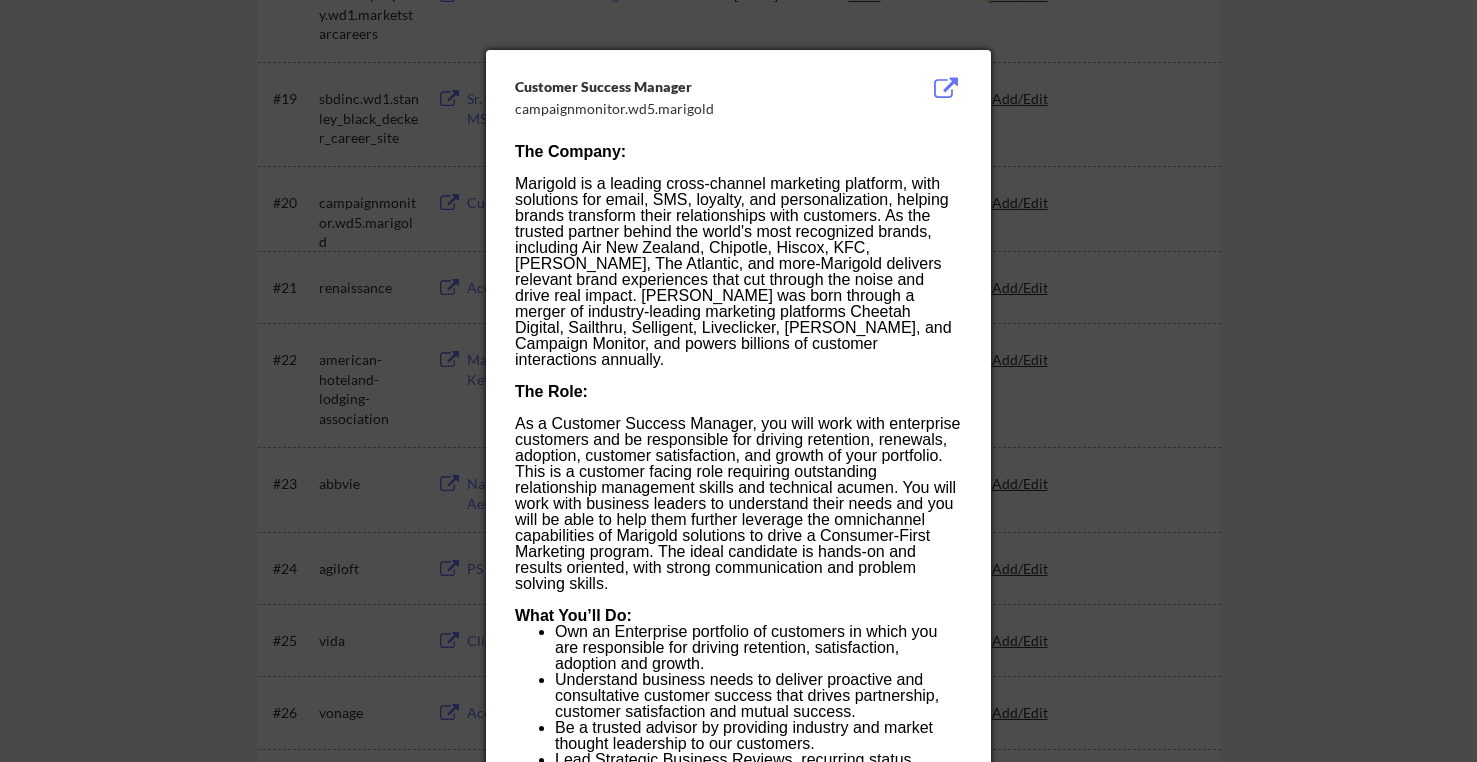 click at bounding box center (738, 381) 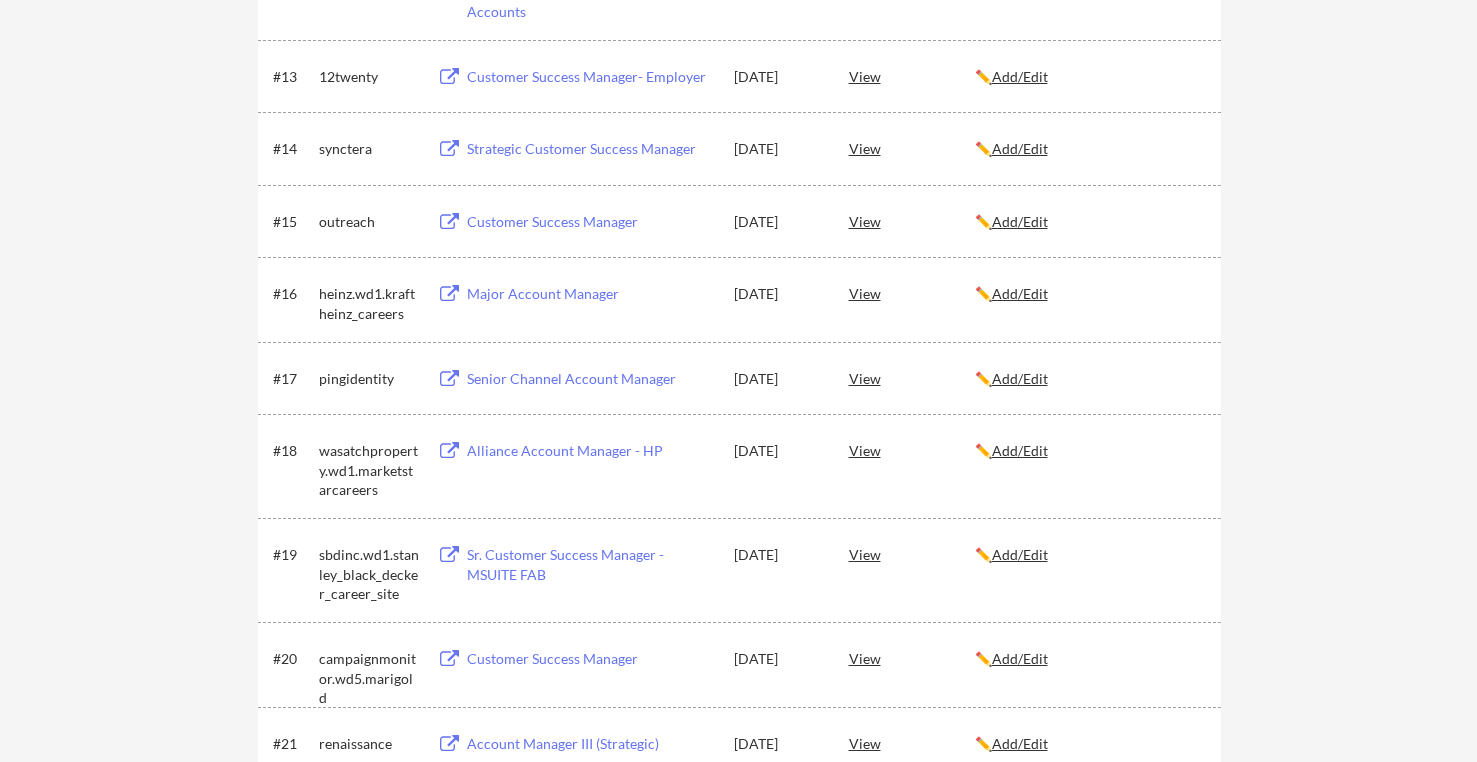 scroll, scrollTop: 1239, scrollLeft: 0, axis: vertical 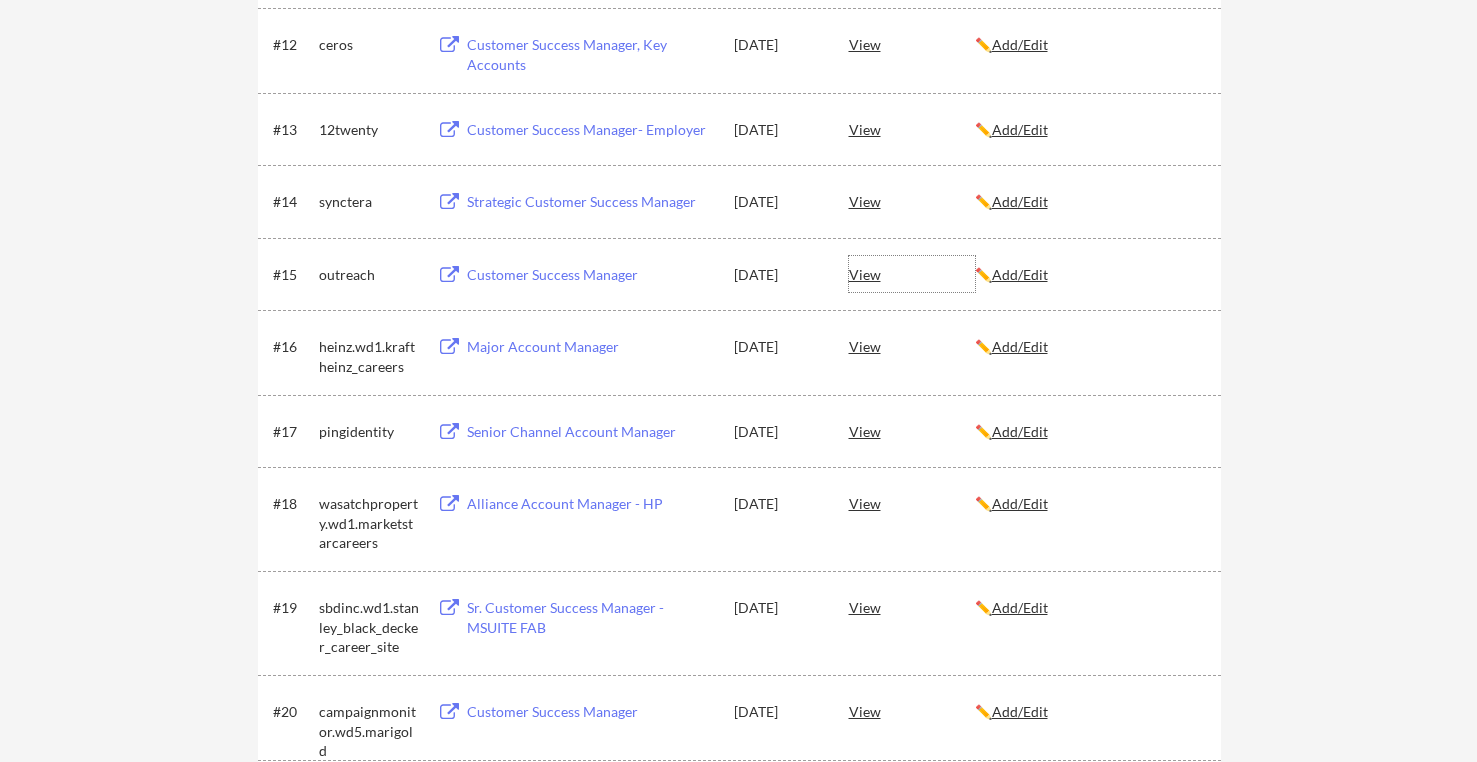 click on "View" at bounding box center (912, 274) 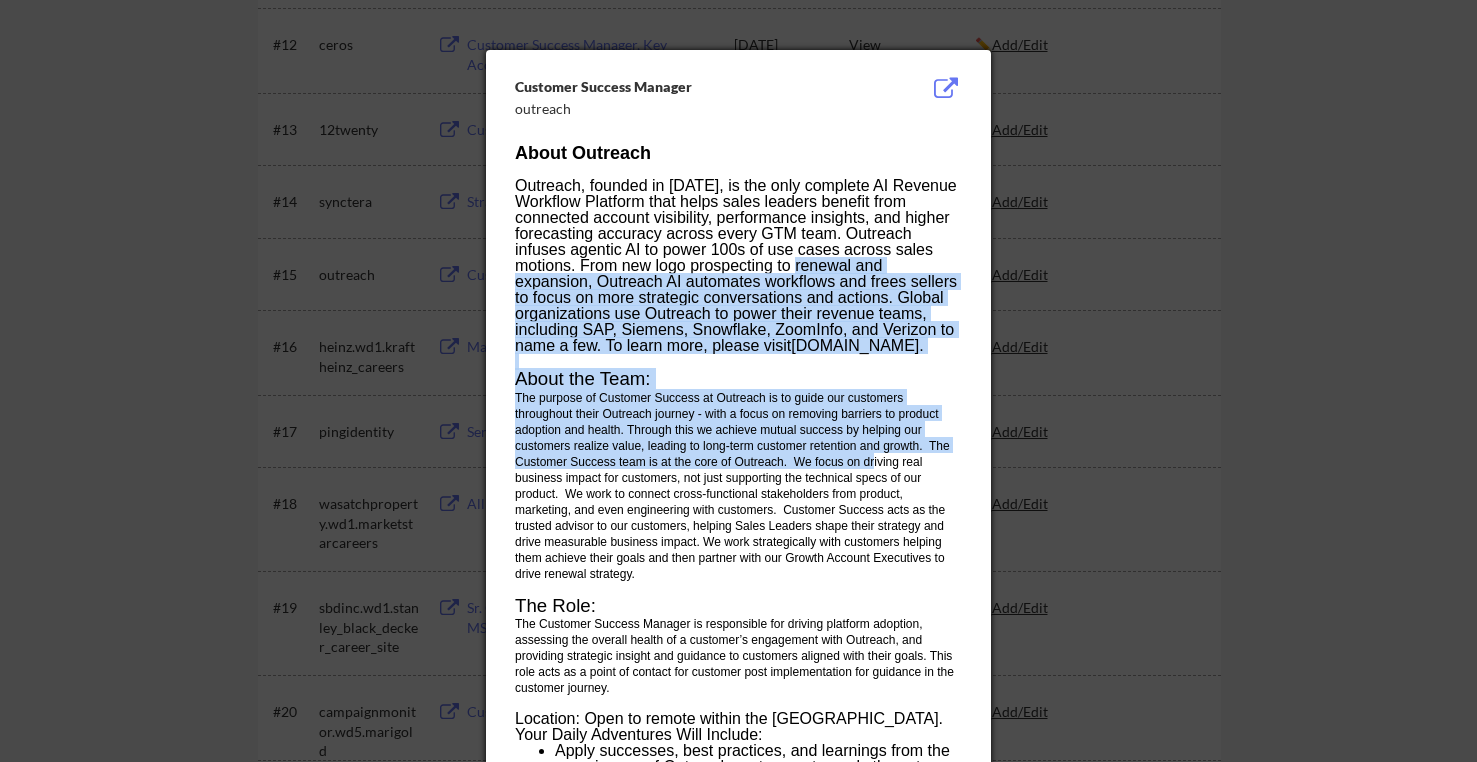 drag, startPoint x: 809, startPoint y: 269, endPoint x: 875, endPoint y: 454, distance: 196.42047 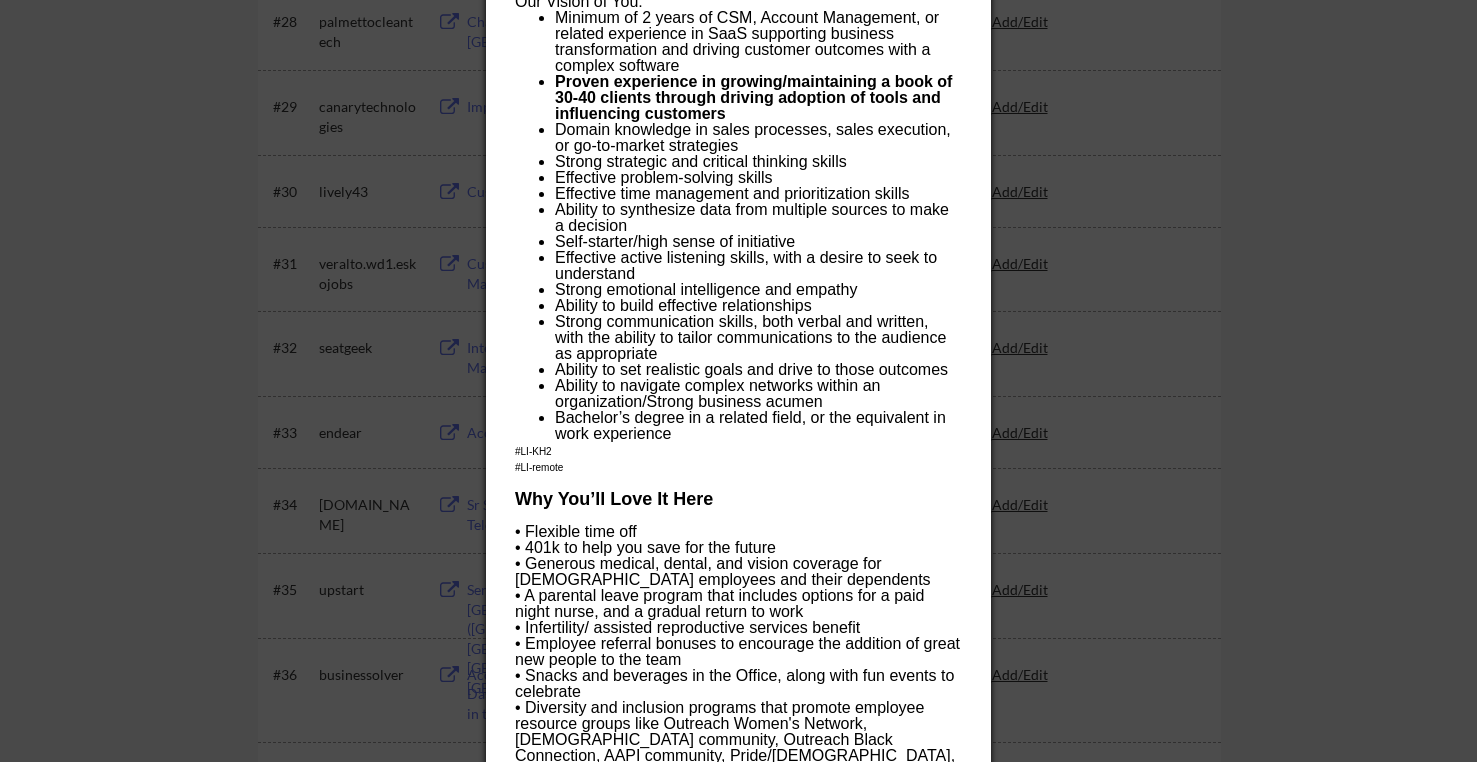 scroll, scrollTop: 2623, scrollLeft: 0, axis: vertical 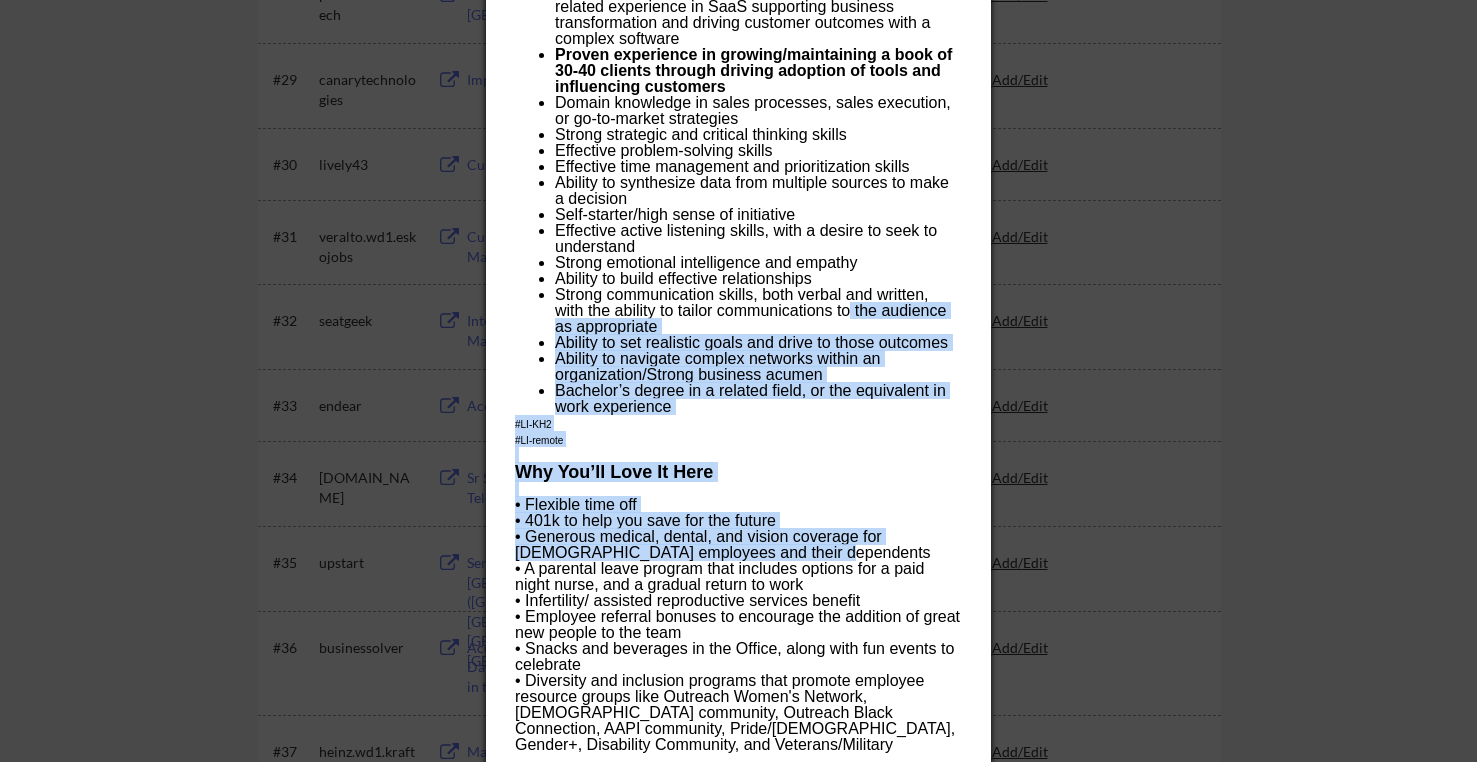 drag, startPoint x: 847, startPoint y: 314, endPoint x: 848, endPoint y: 547, distance: 233.00215 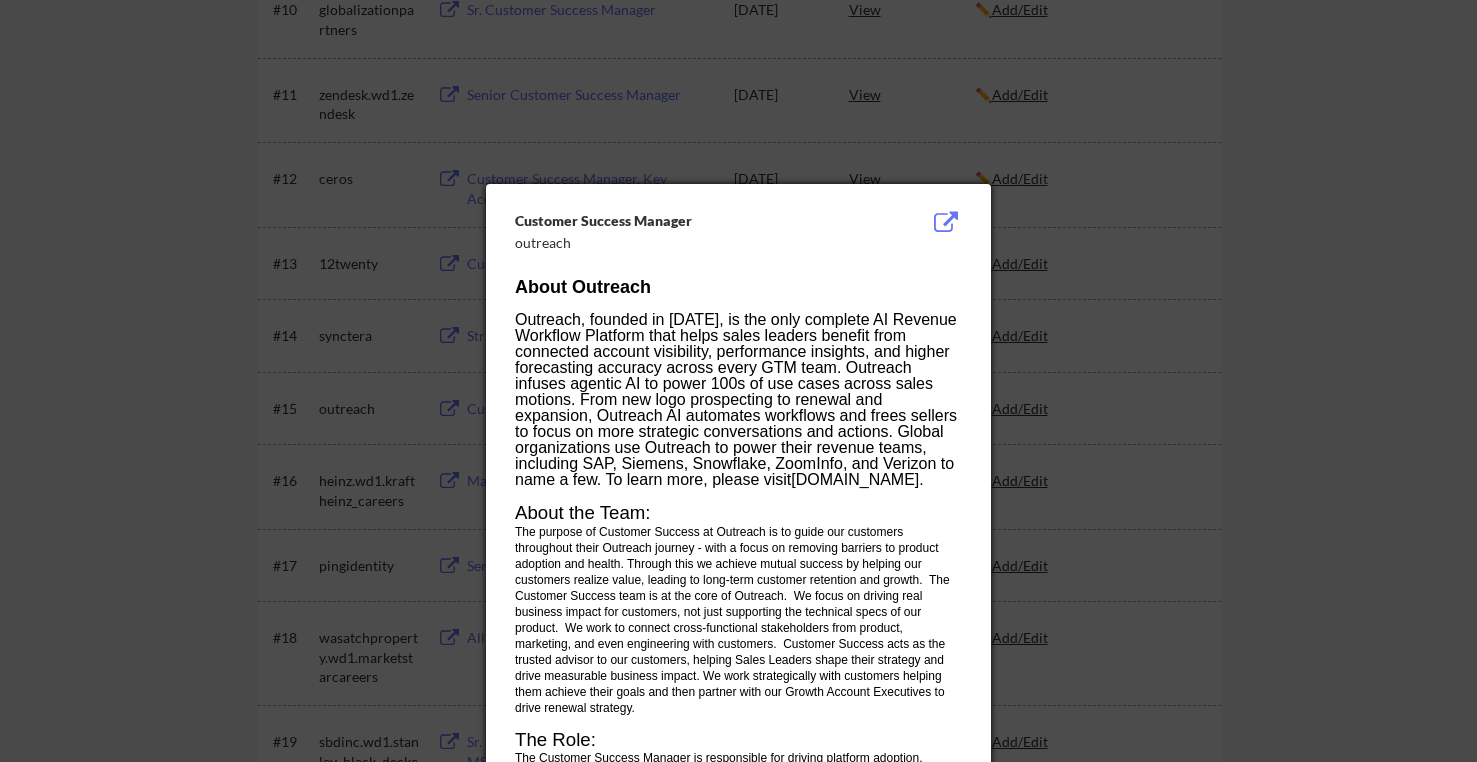 scroll, scrollTop: 1042, scrollLeft: 0, axis: vertical 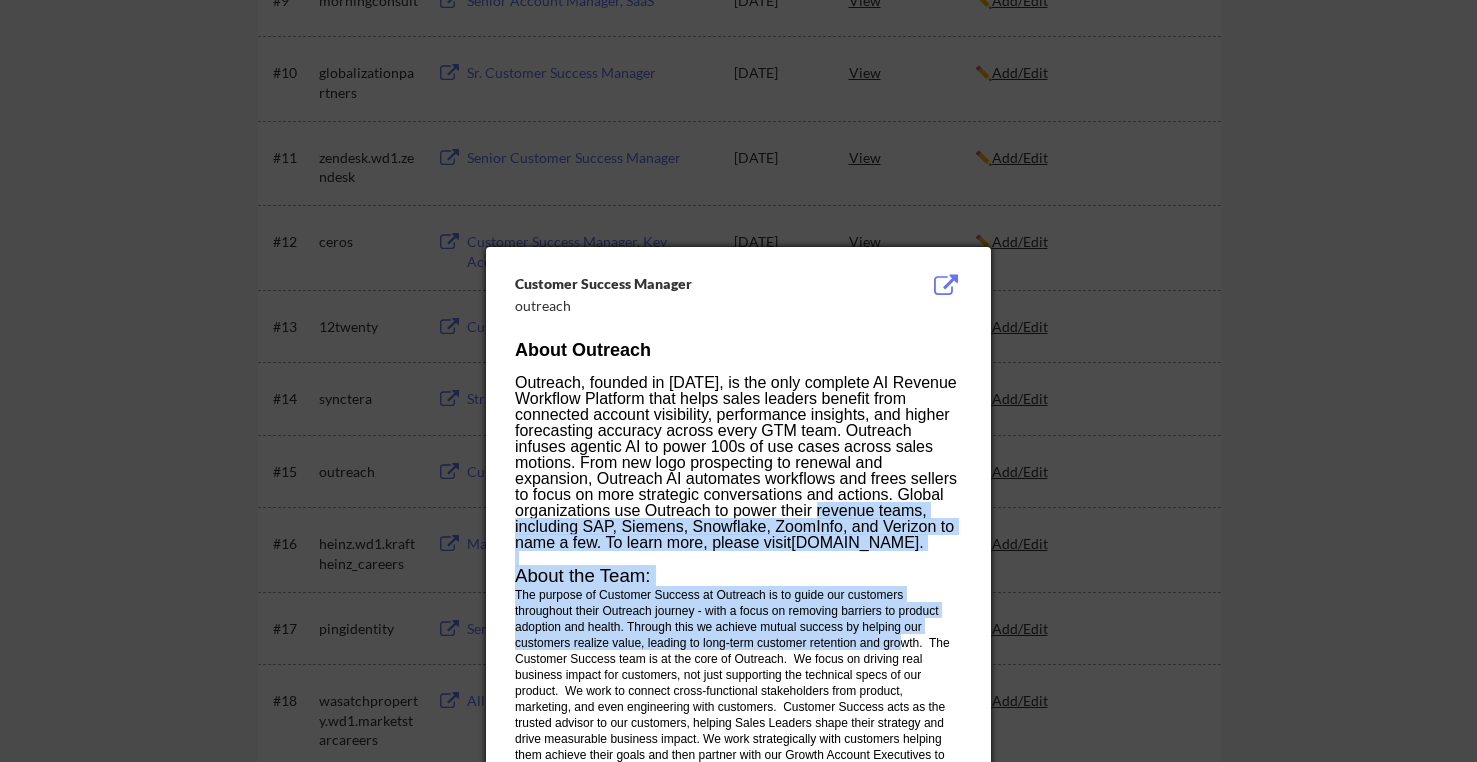 drag, startPoint x: 834, startPoint y: 504, endPoint x: 904, endPoint y: 652, distance: 163.71927 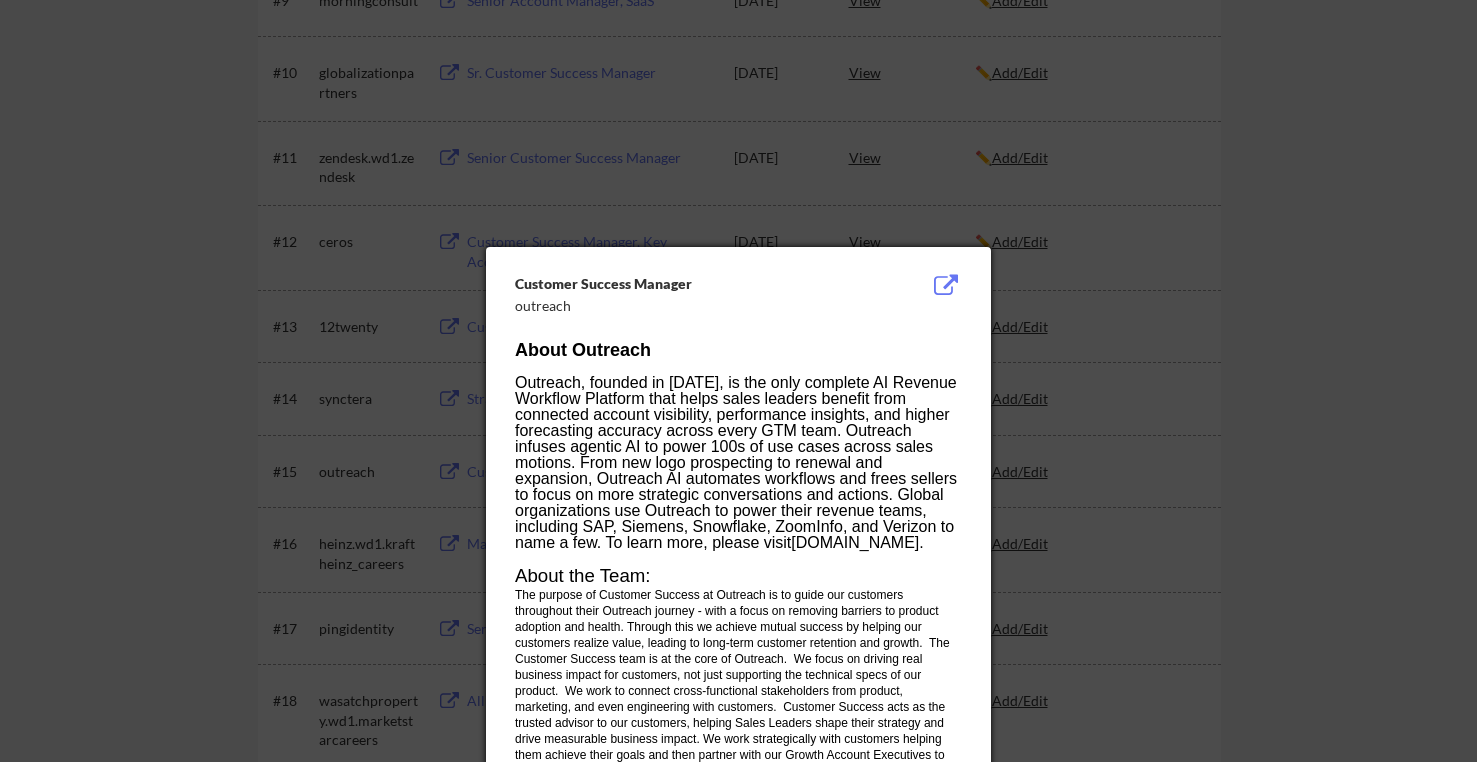 click on "The purpose of Customer Success at Outreach is to guide our customers throughout their Outreach journey - with a focus on removing barriers to product adoption and health. Through this we achieve mutual success by helping our customers realize value, leading to long-term customer retention and growth.  The Customer Success team is at the core of Outreach.  We focus on driving real business impact for customers, not just supporting the technical specs of our product.  We work to connect cross-functional stakeholders from product, marketing, and even engineering with customers.  Customer Success acts as the trusted advisor to our customers, helping Sales Leaders shape their strategy and drive measurable business impact. We work strategically with customers helping them achieve their goals and then partner with our Growth Account Executives to drive renewal strategy." at bounding box center (732, 683) 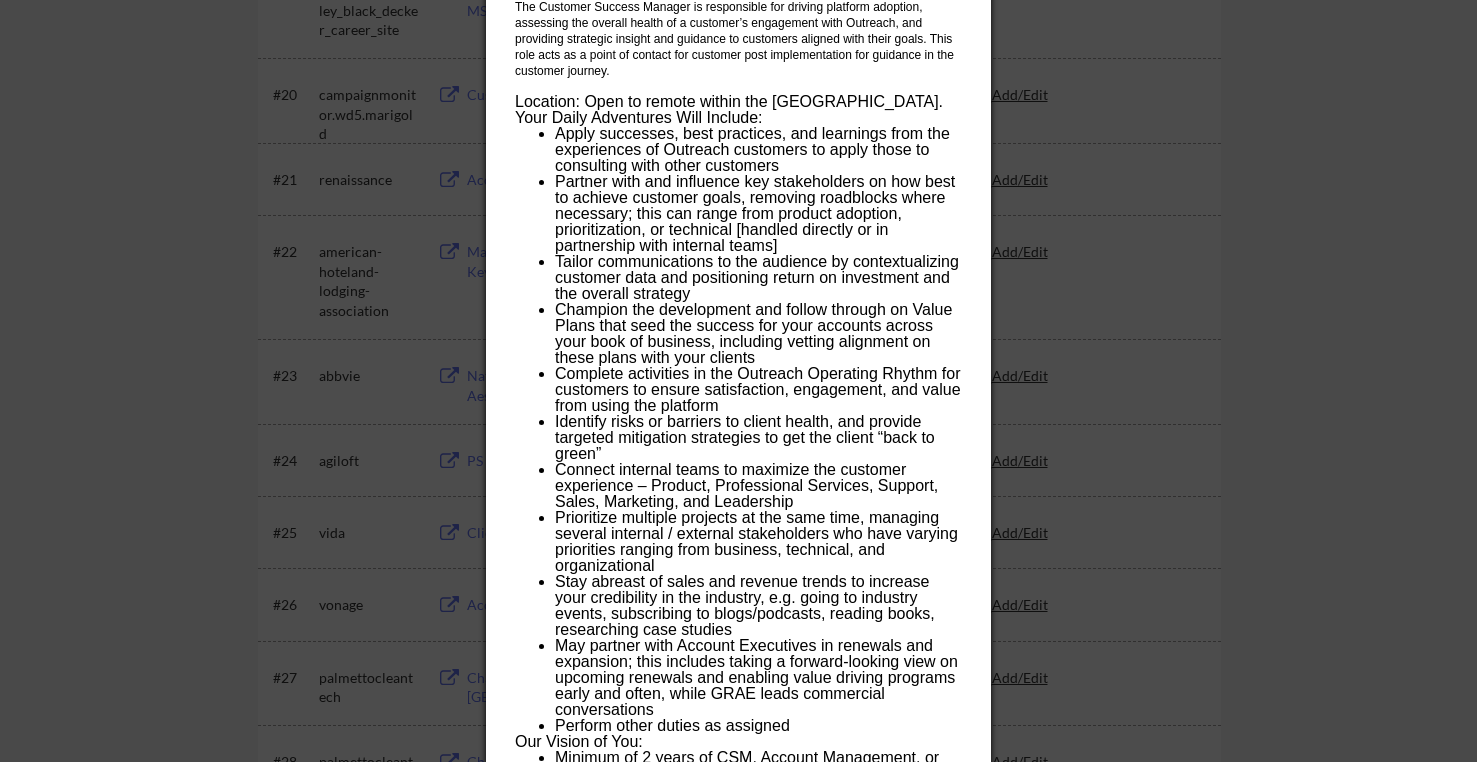 drag, startPoint x: 820, startPoint y: 455, endPoint x: 823, endPoint y: 540, distance: 85.052925 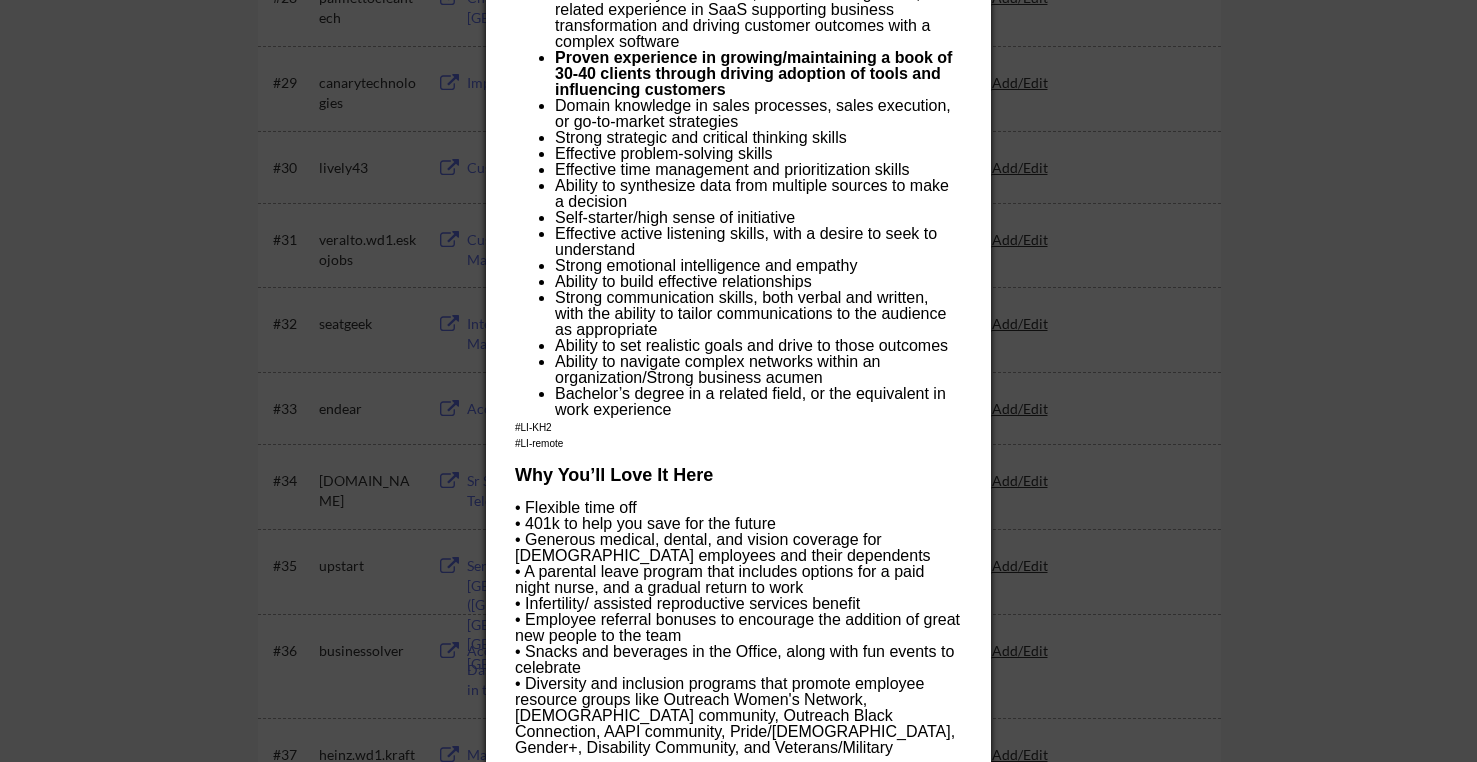 scroll, scrollTop: 2621, scrollLeft: 0, axis: vertical 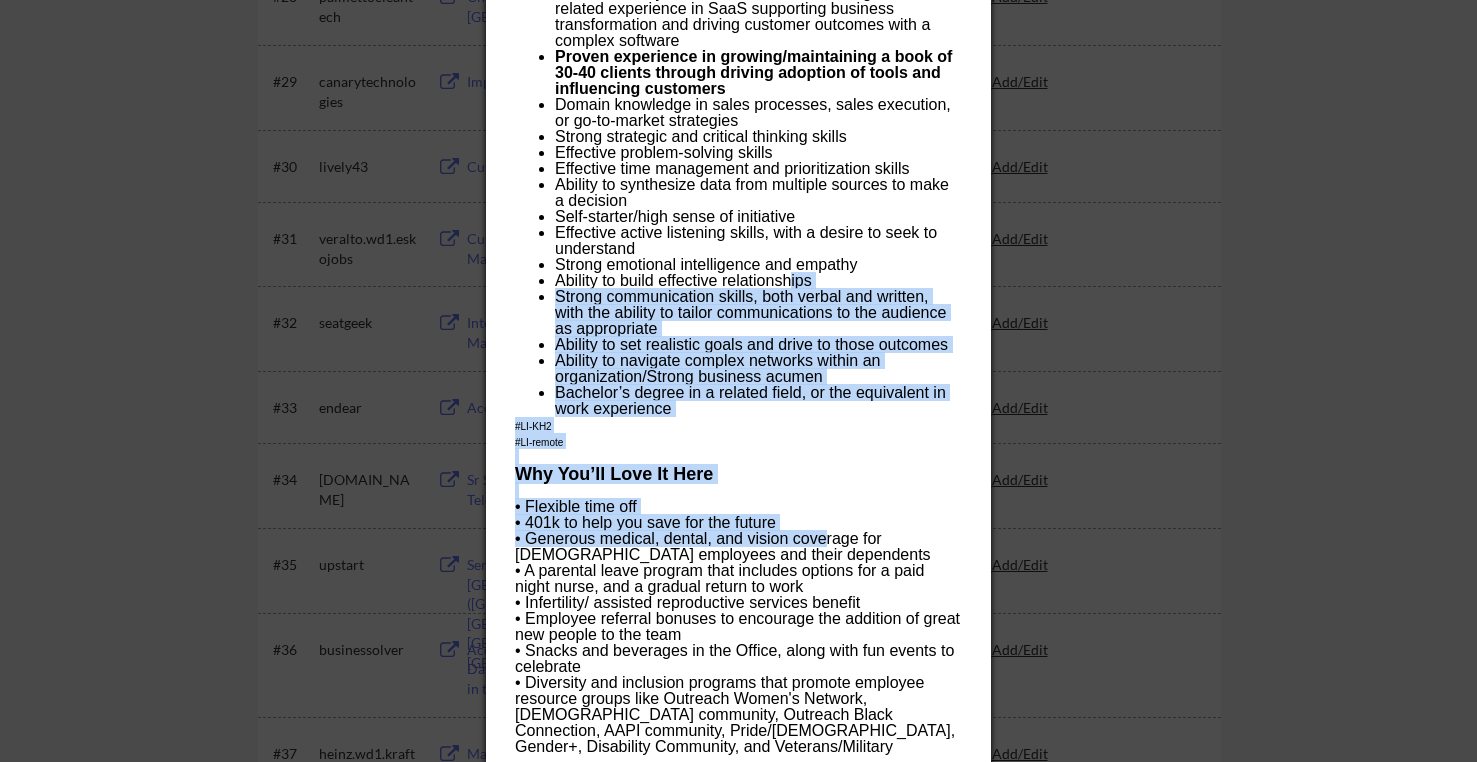 drag, startPoint x: 823, startPoint y: 540, endPoint x: 789, endPoint y: 275, distance: 267.17224 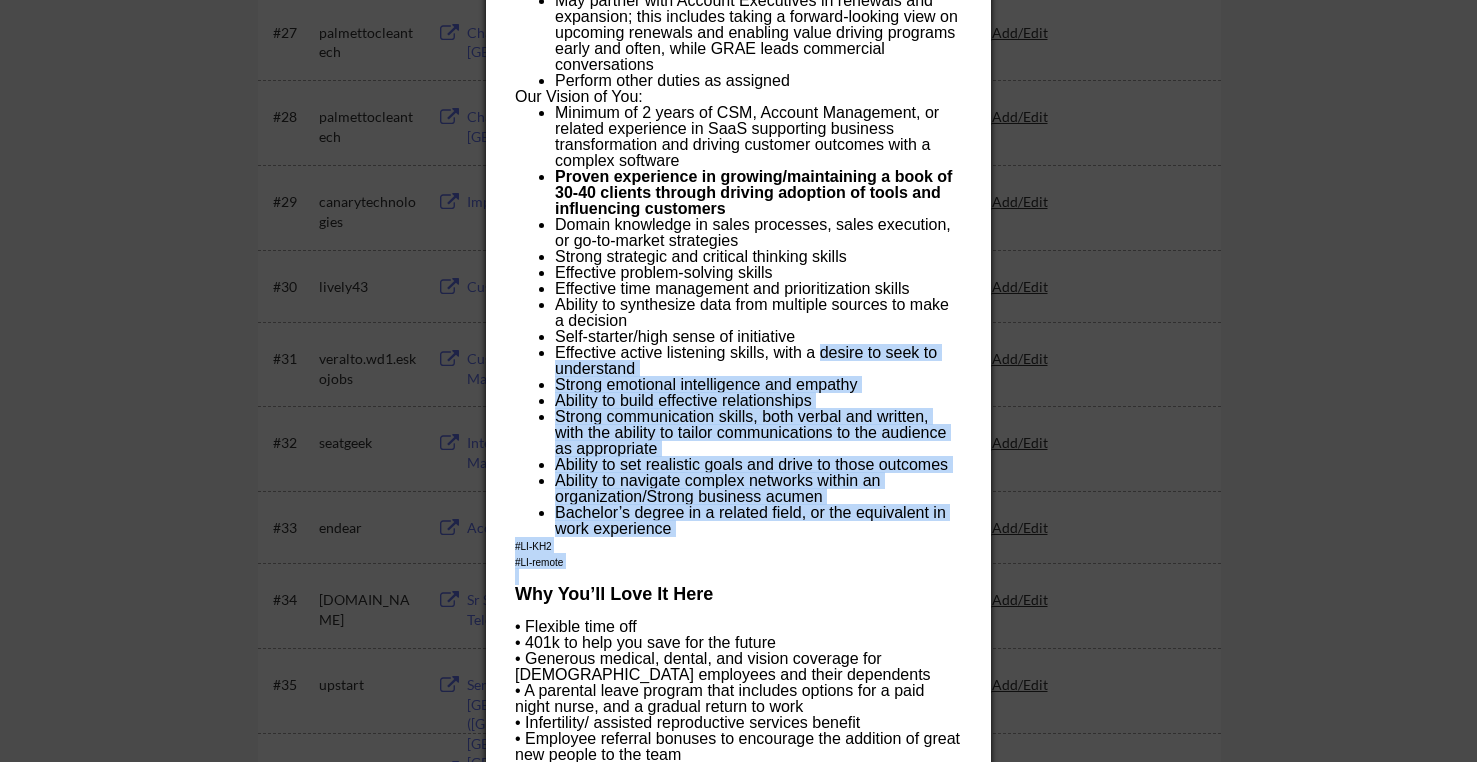 drag, startPoint x: 823, startPoint y: 350, endPoint x: 819, endPoint y: 588, distance: 238.03362 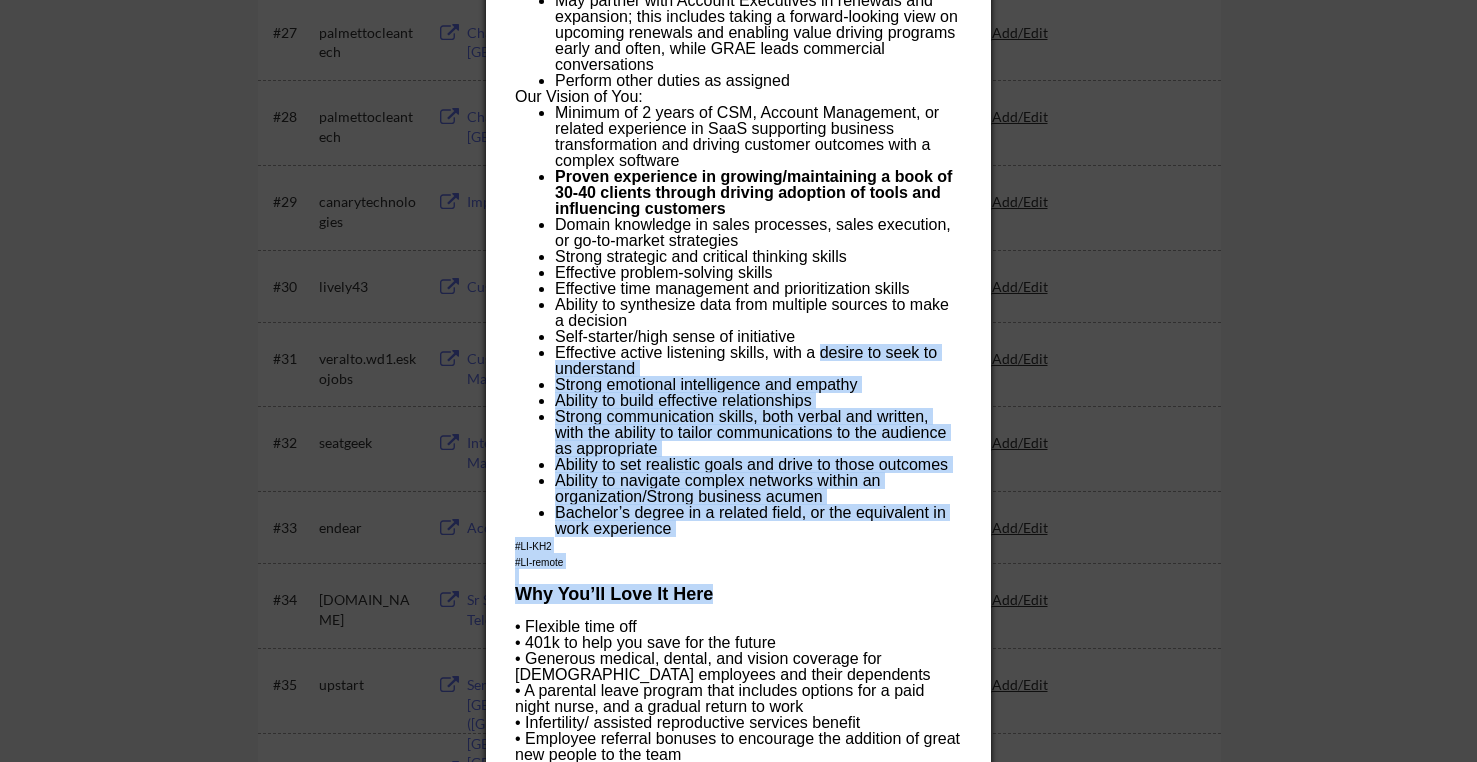 click on "Why You’ll Love It Here" at bounding box center (738, 594) 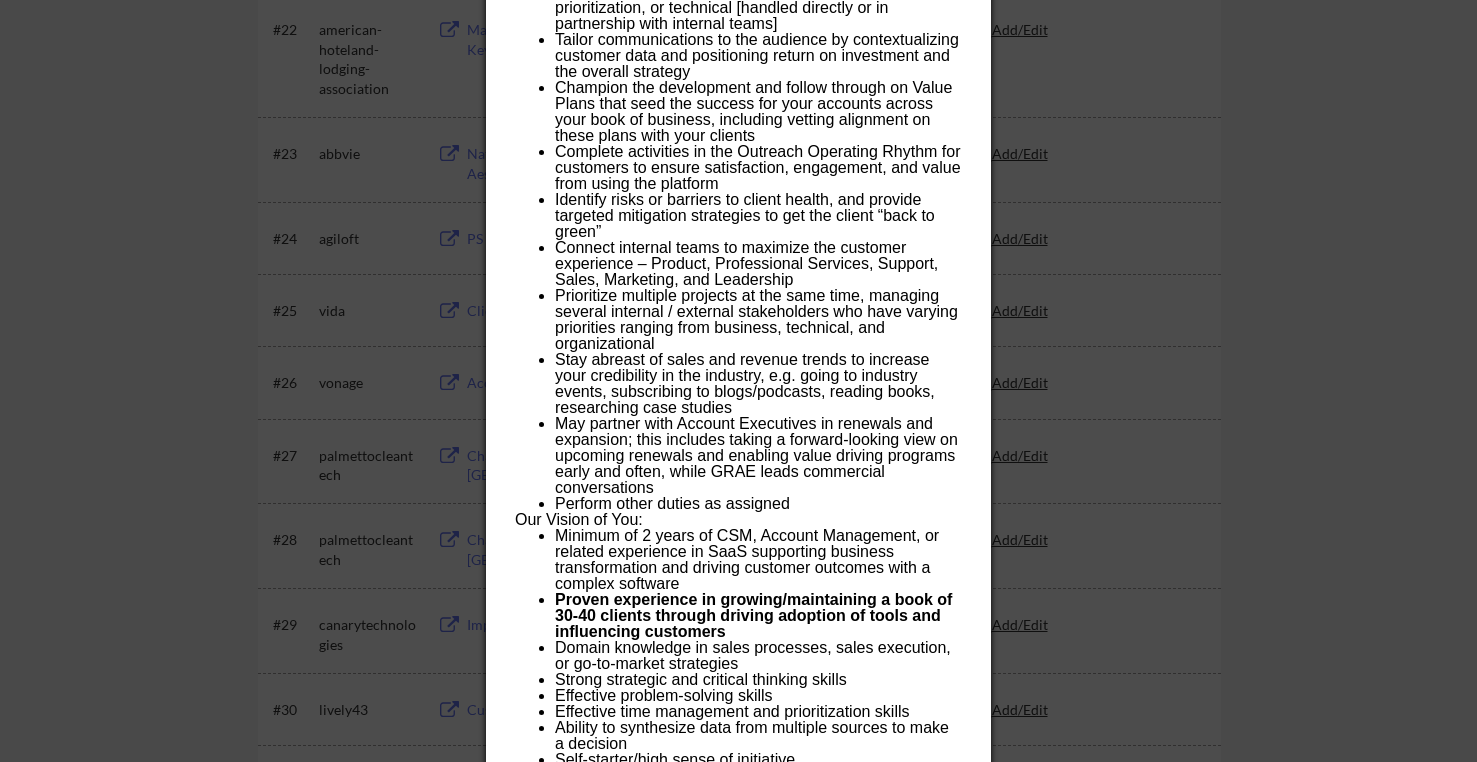scroll, scrollTop: 1617, scrollLeft: 0, axis: vertical 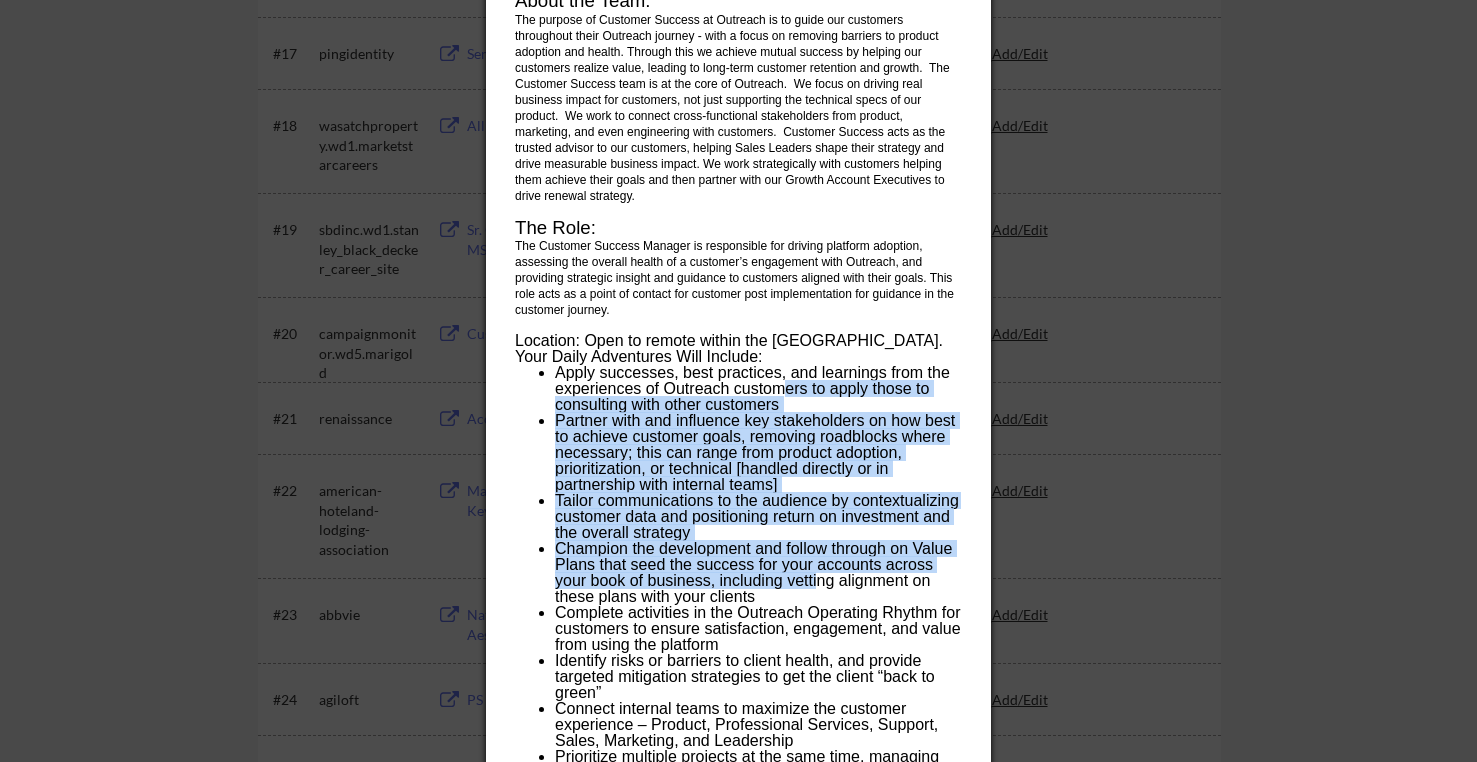 drag, startPoint x: 819, startPoint y: 588, endPoint x: 779, endPoint y: 392, distance: 200.04 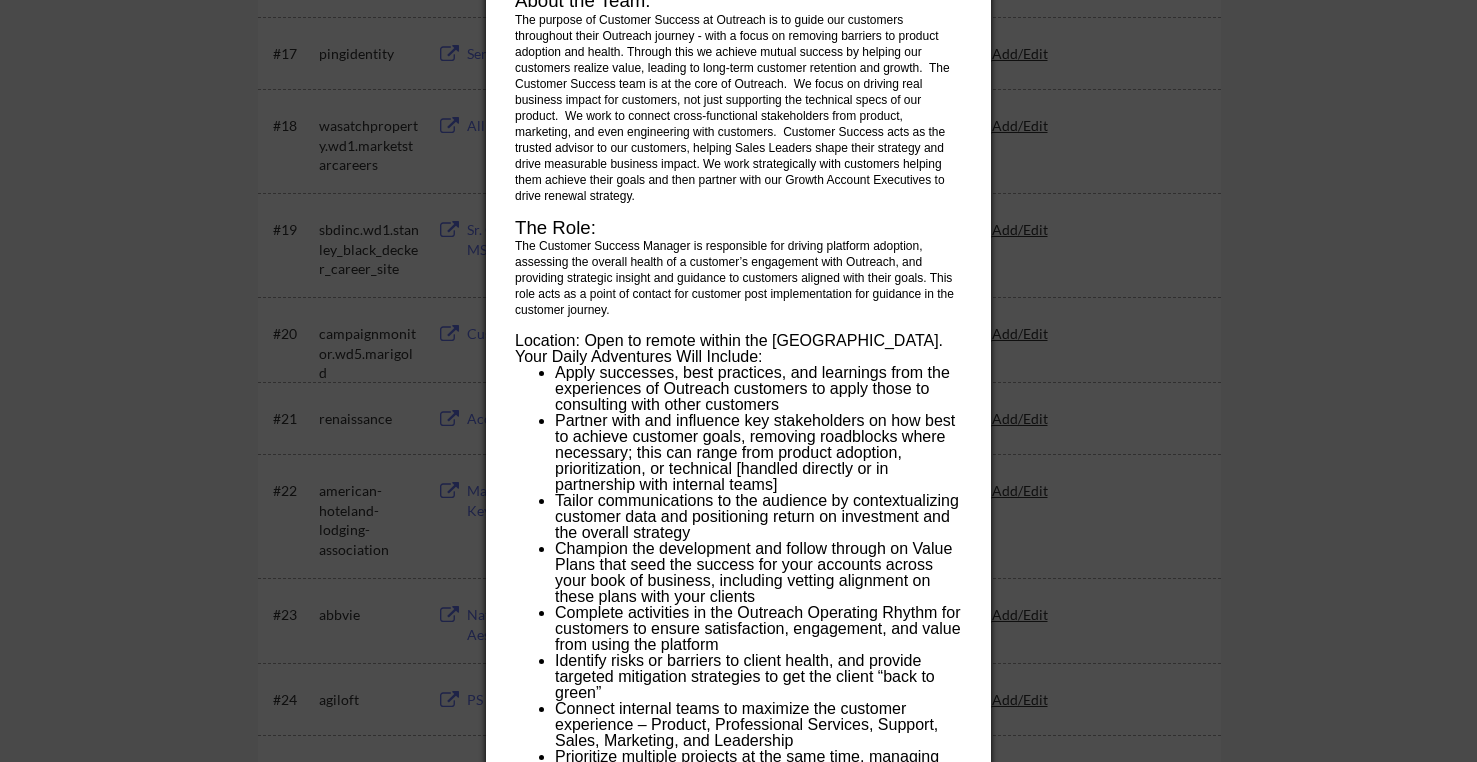 click at bounding box center (738, 381) 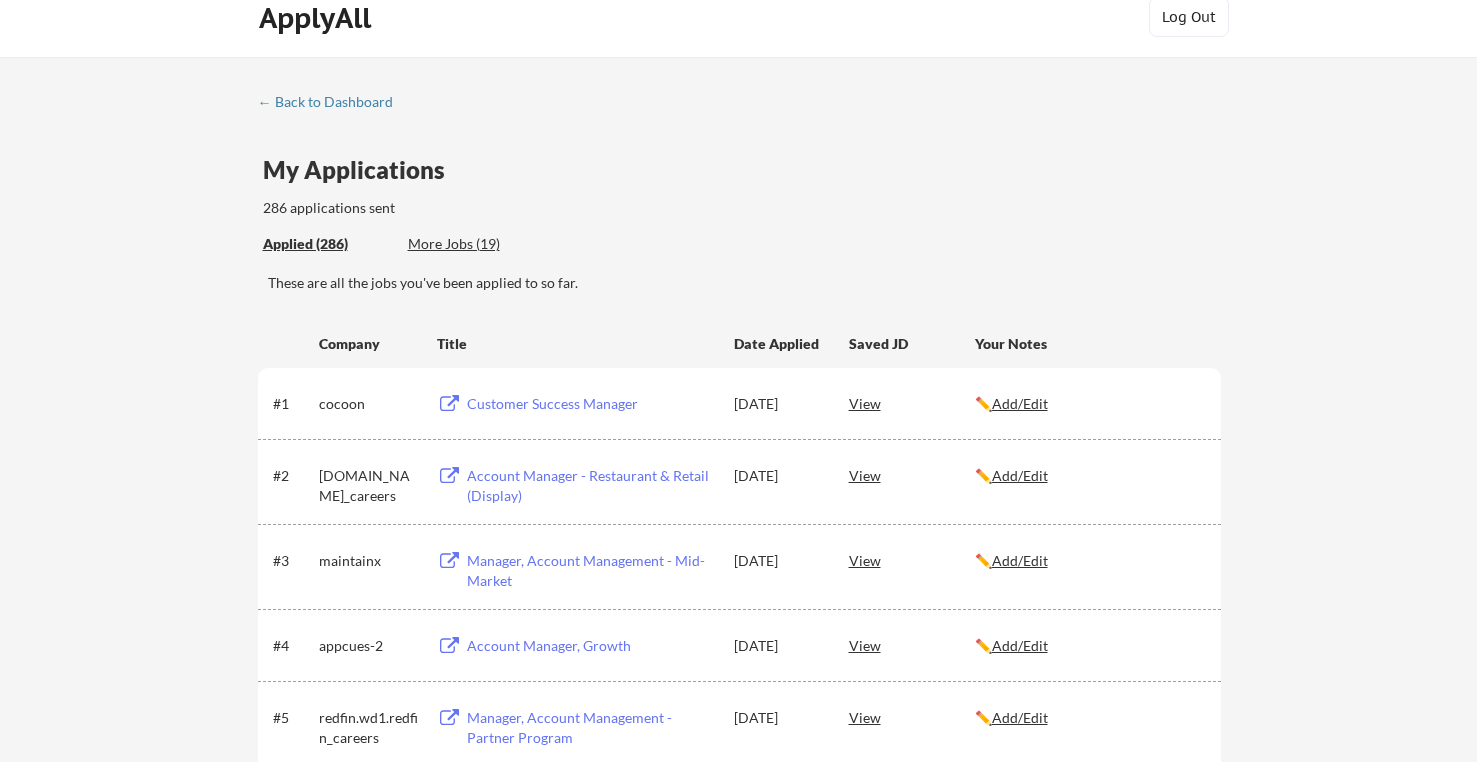 scroll, scrollTop: 0, scrollLeft: 0, axis: both 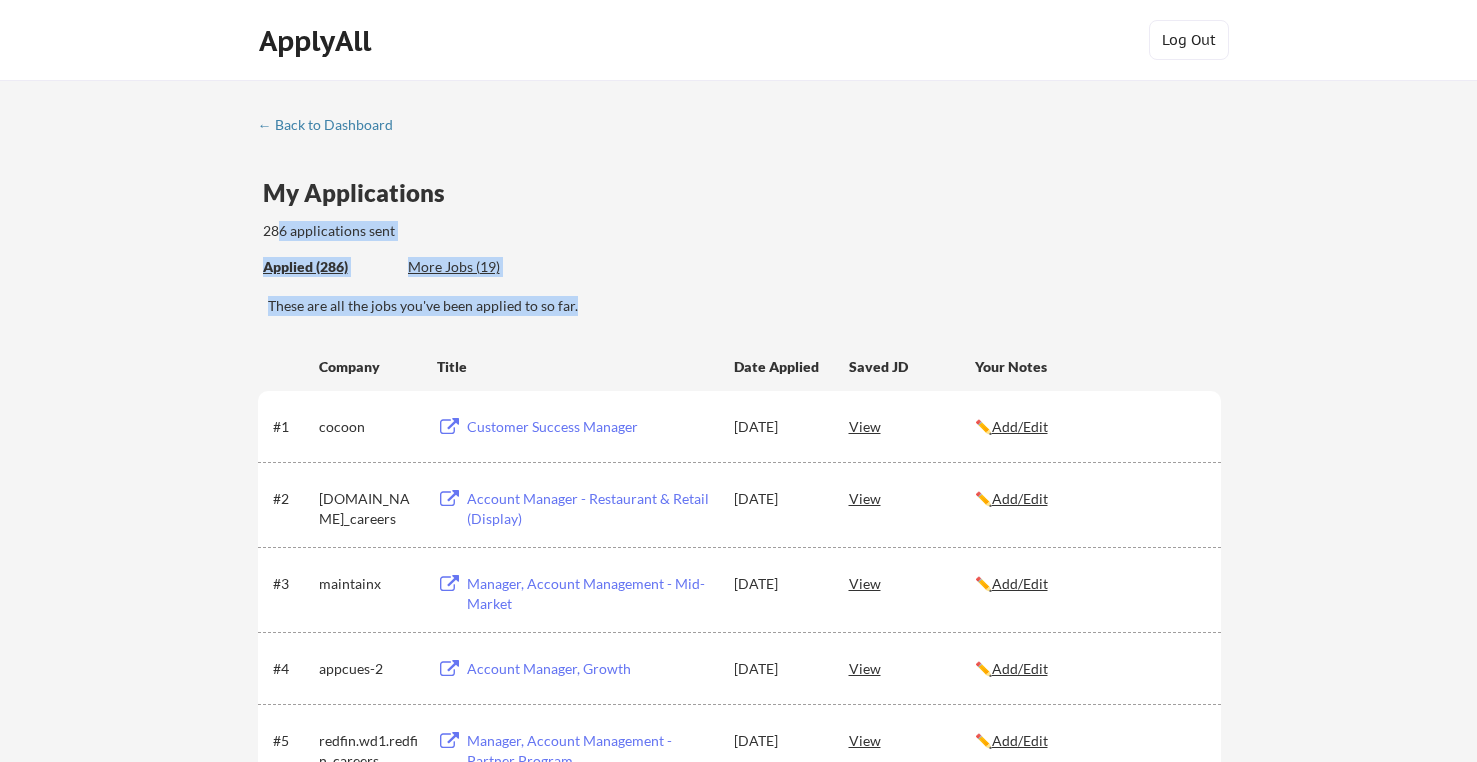drag, startPoint x: 274, startPoint y: 343, endPoint x: 275, endPoint y: 227, distance: 116.00431 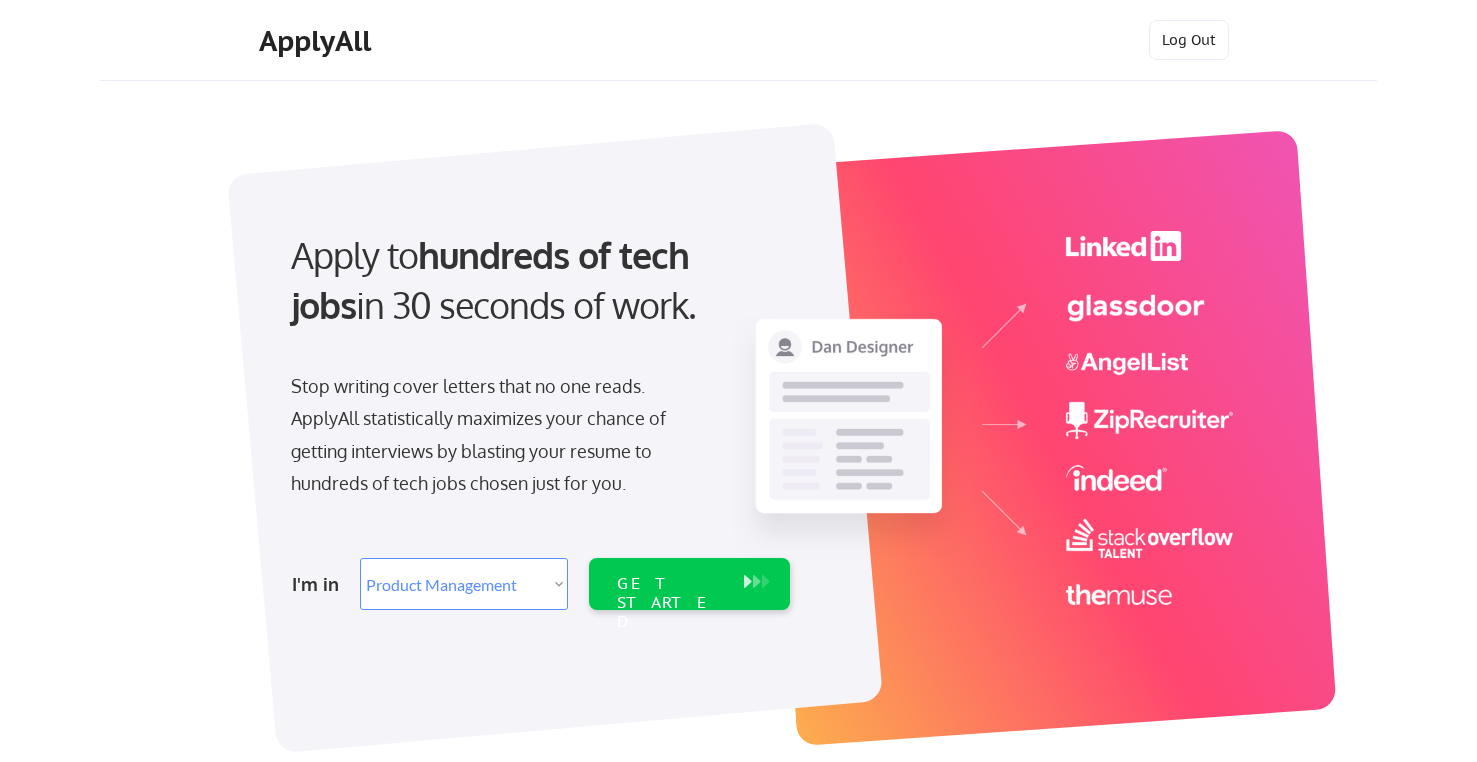 select on ""product"" 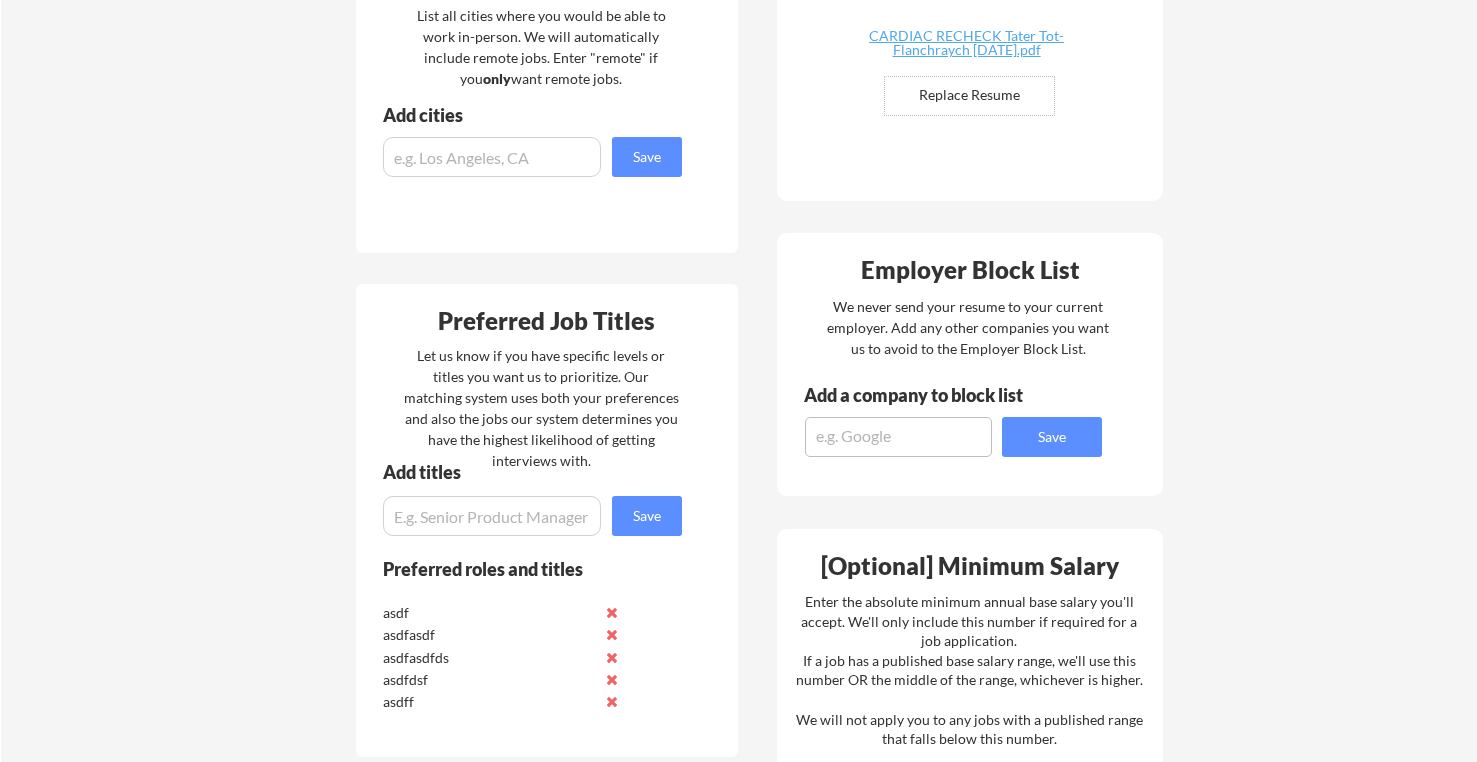 scroll, scrollTop: 0, scrollLeft: 0, axis: both 